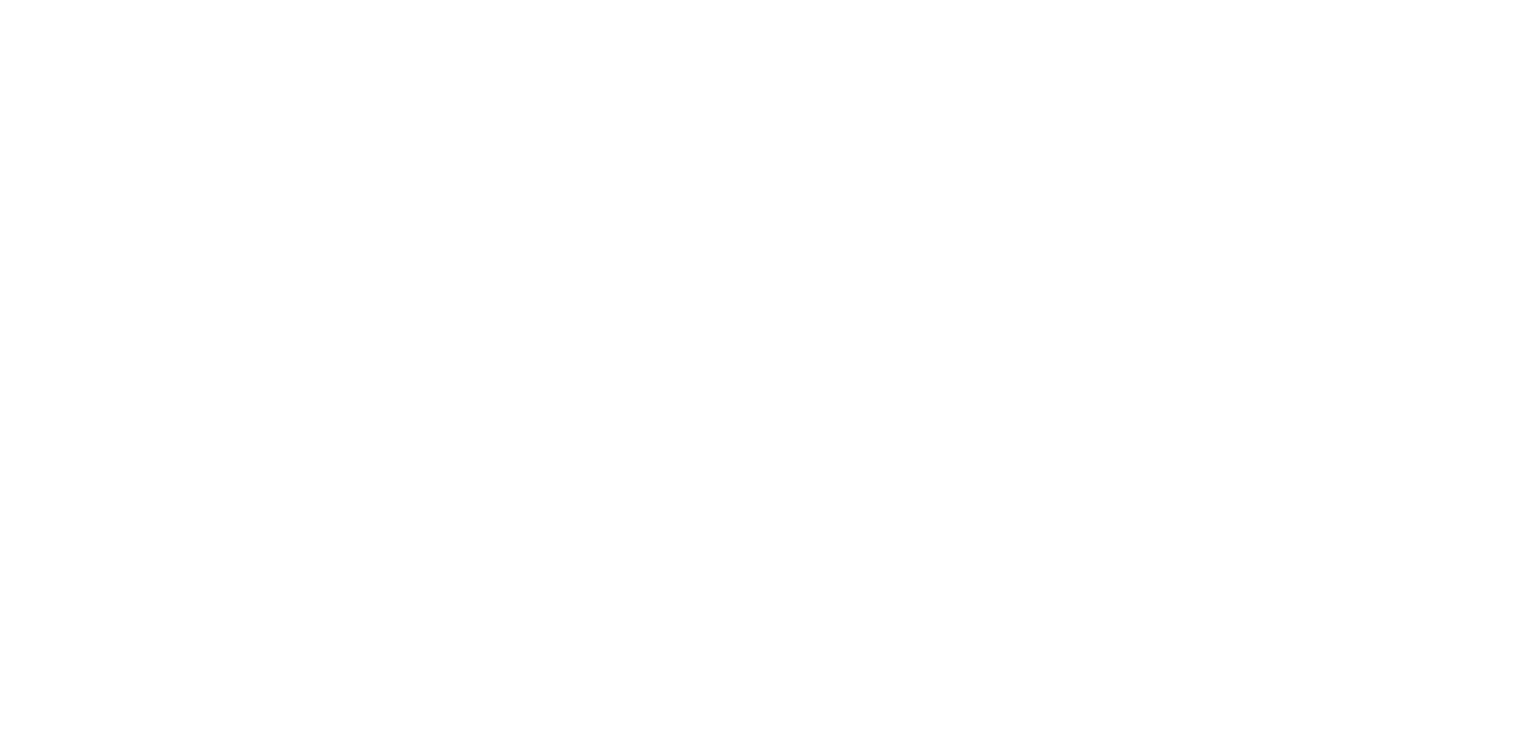 scroll, scrollTop: 0, scrollLeft: 0, axis: both 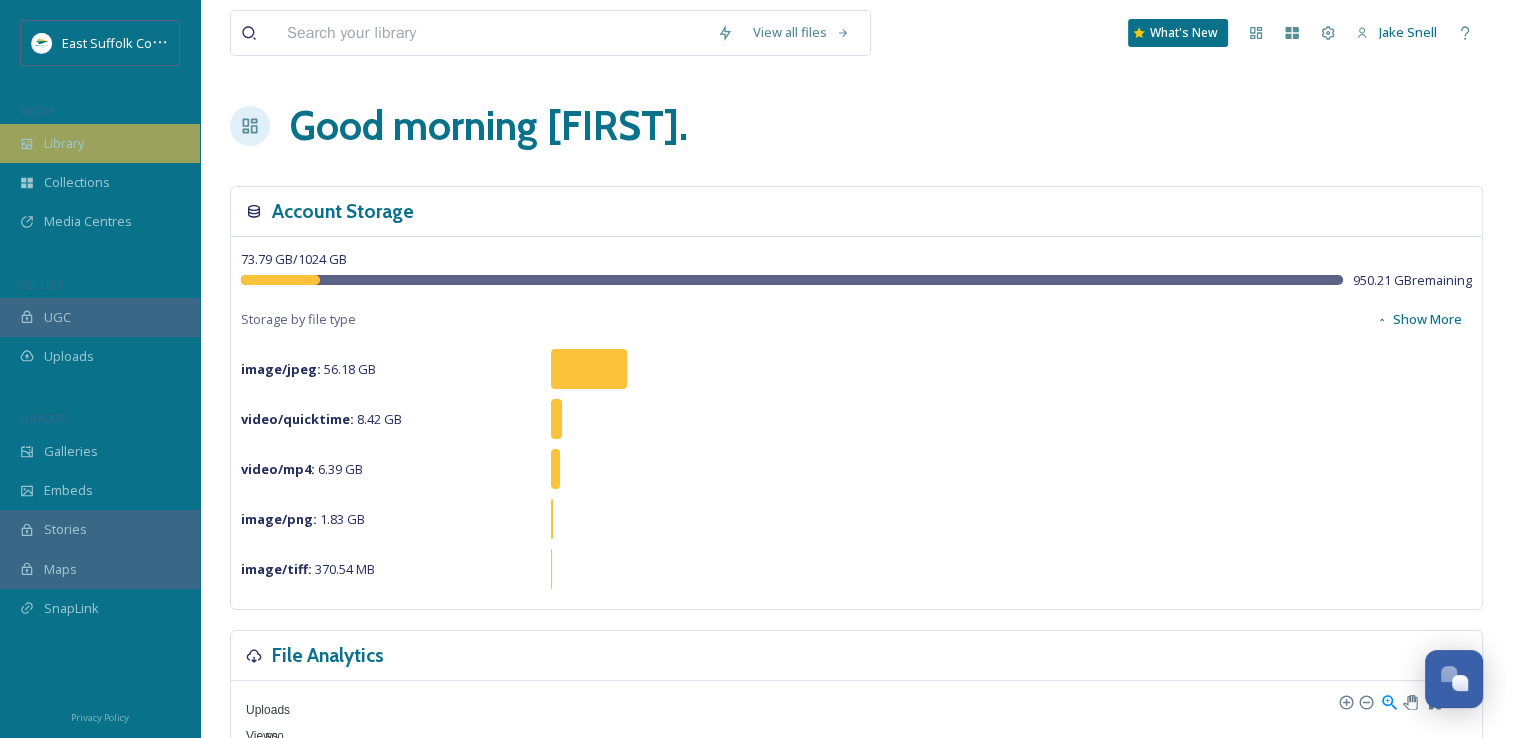 click on "Library" at bounding box center [100, 143] 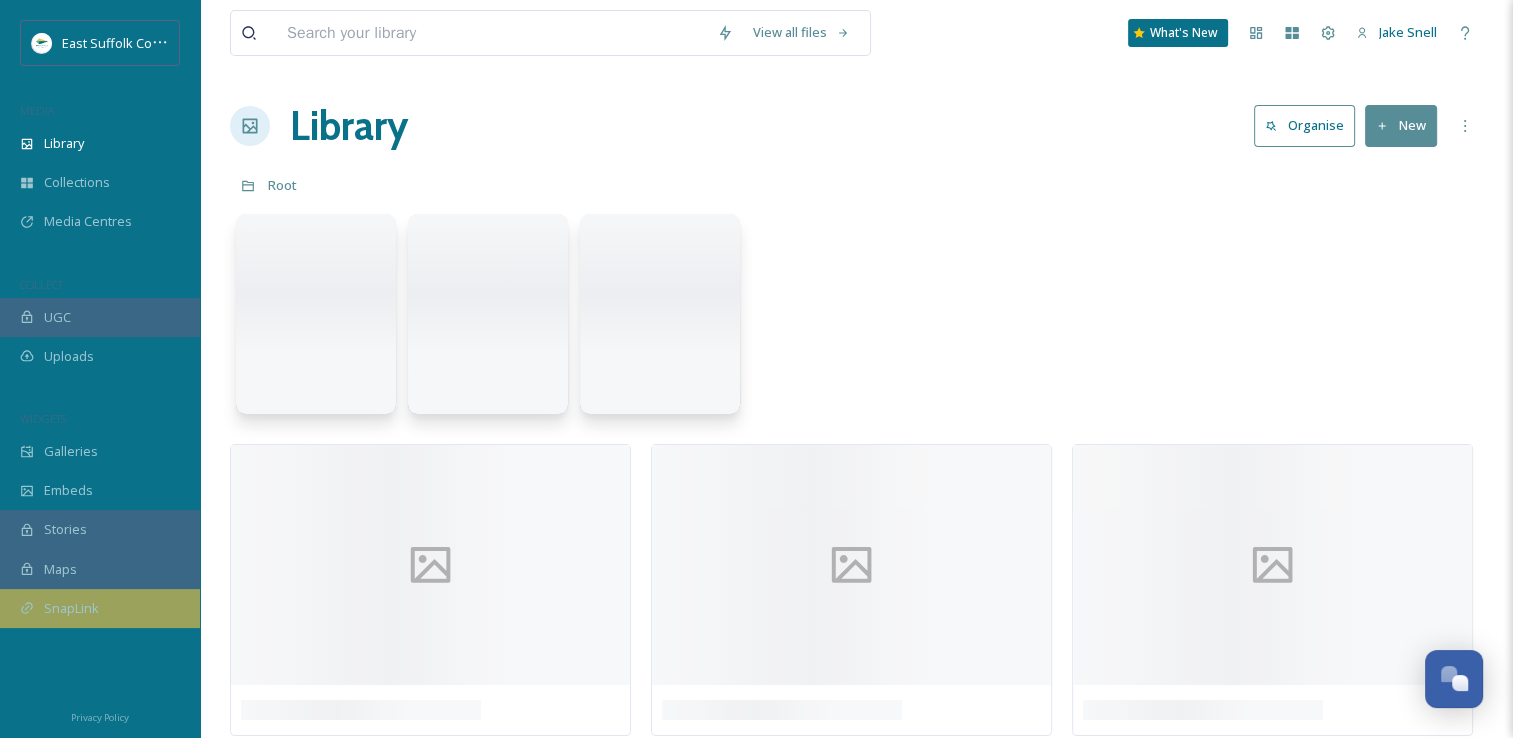 click on "SnapLink" at bounding box center (100, 608) 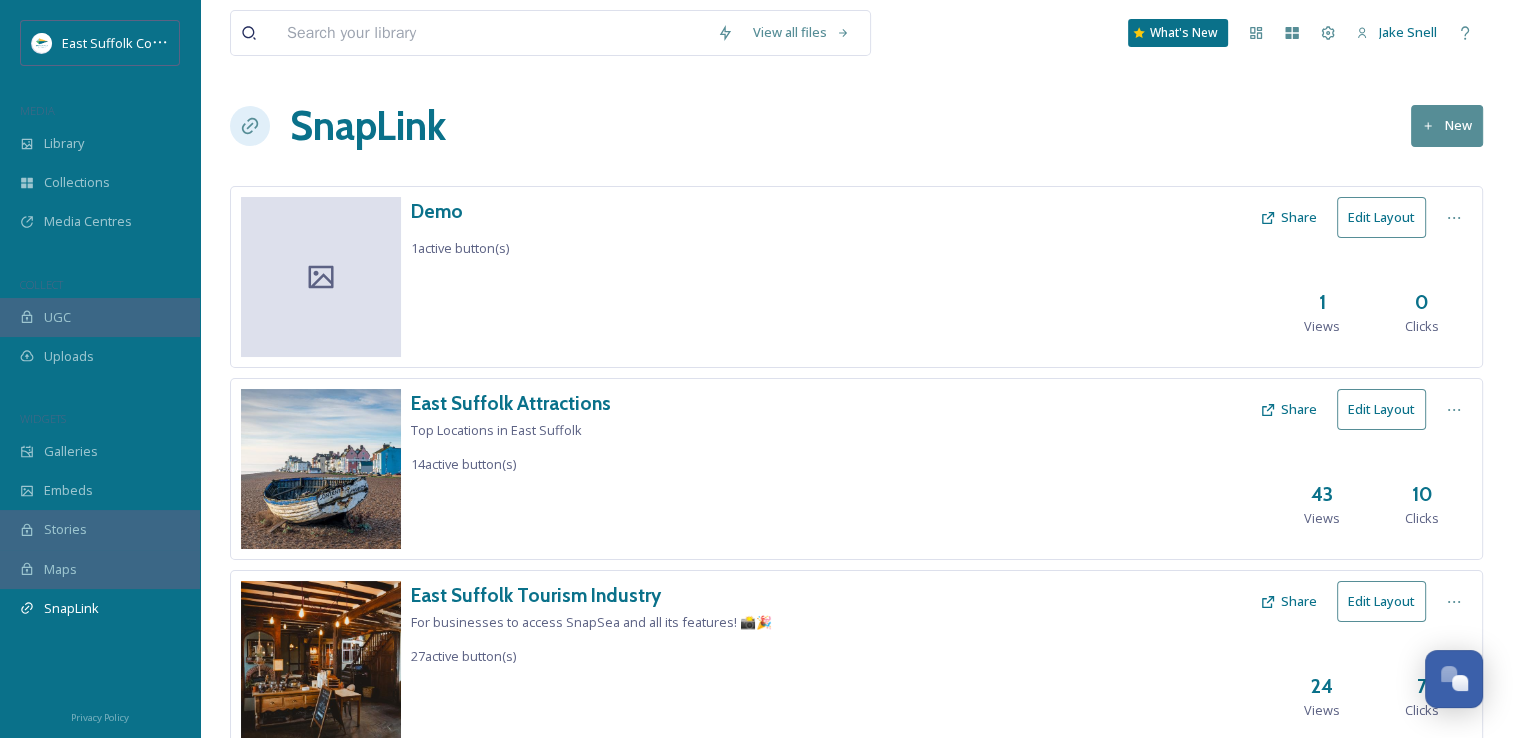 drag, startPoint x: 496, startPoint y: 340, endPoint x: 932, endPoint y: 155, distance: 473.62537 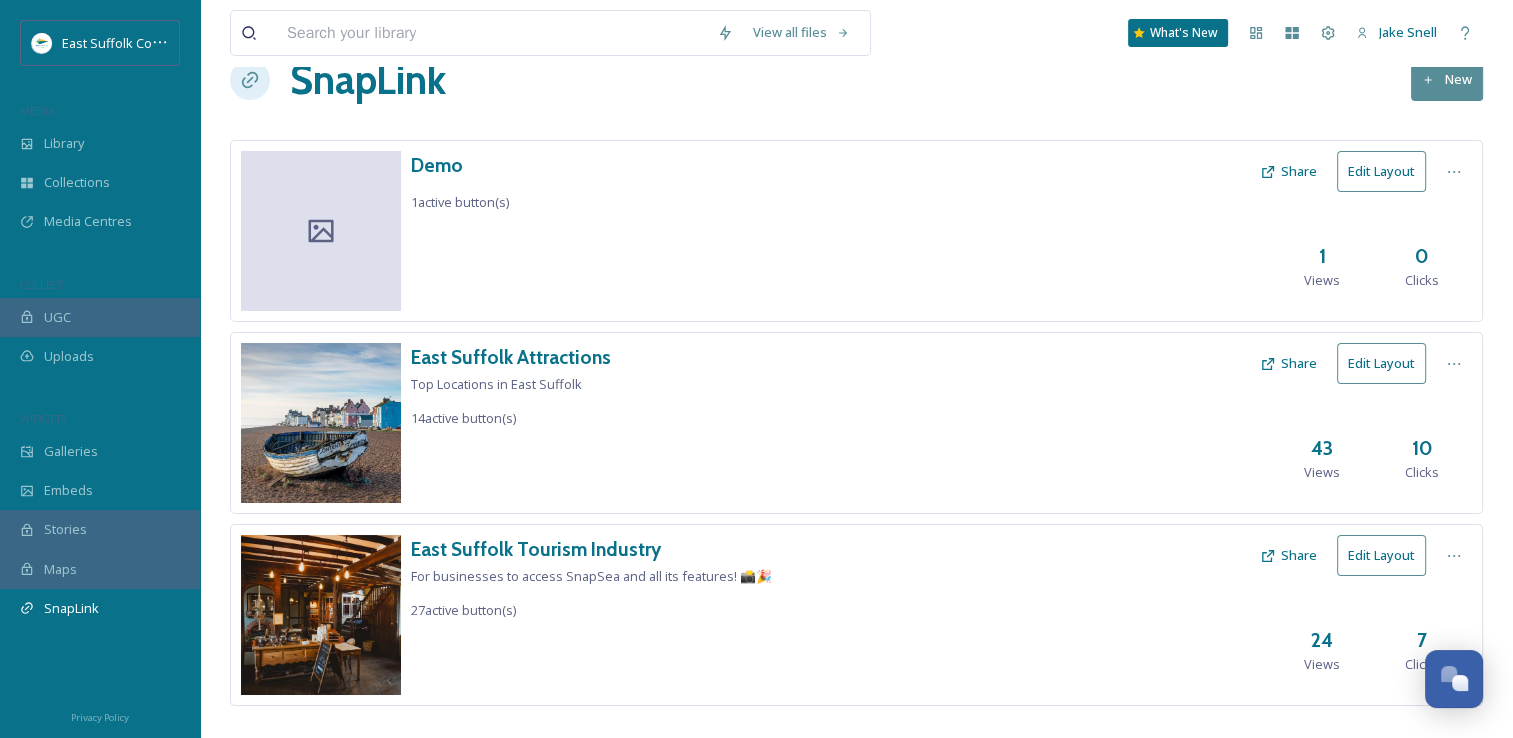 scroll, scrollTop: 72, scrollLeft: 0, axis: vertical 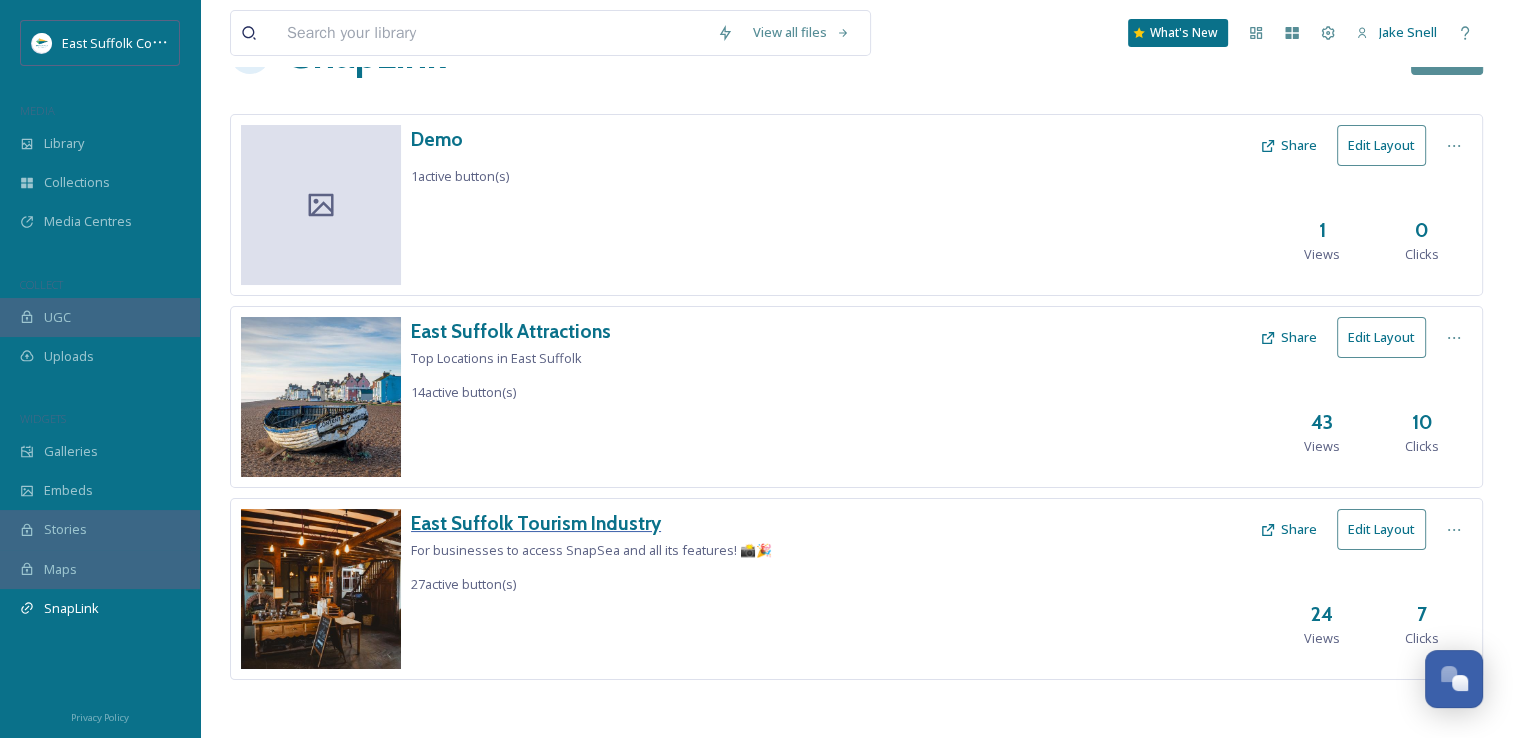 click on "East Suffolk Tourism Industry" at bounding box center (591, 523) 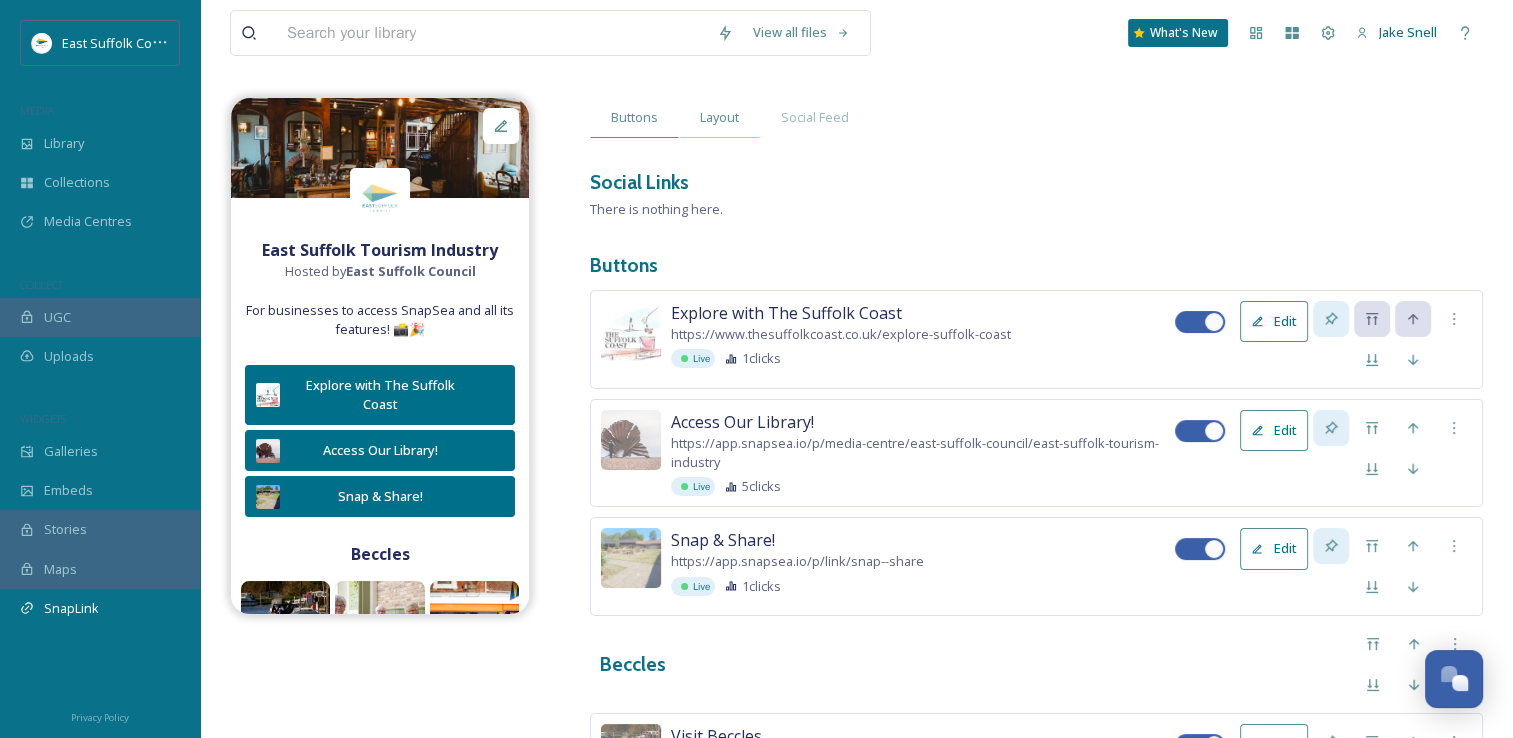 scroll, scrollTop: 0, scrollLeft: 0, axis: both 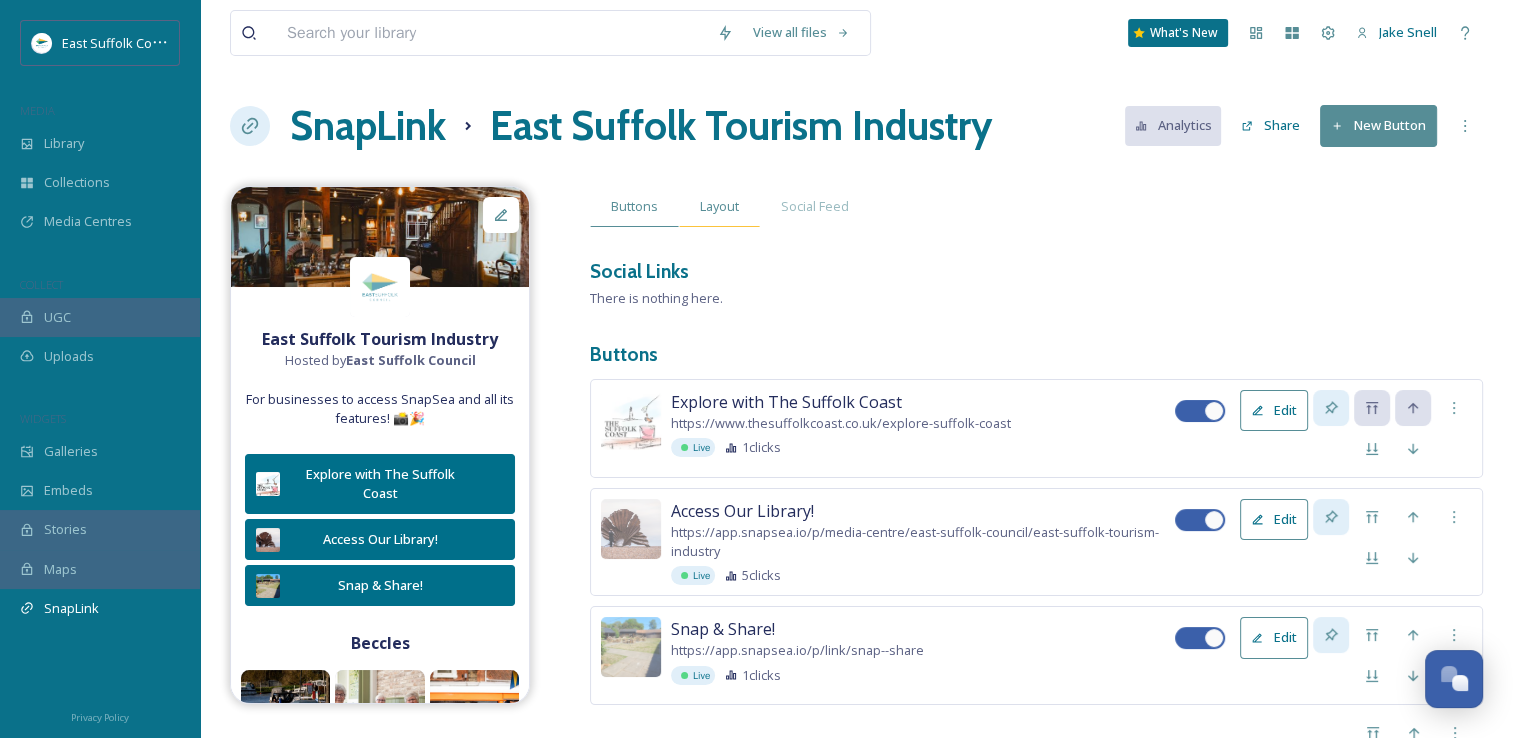 click on "Layout" at bounding box center (719, 206) 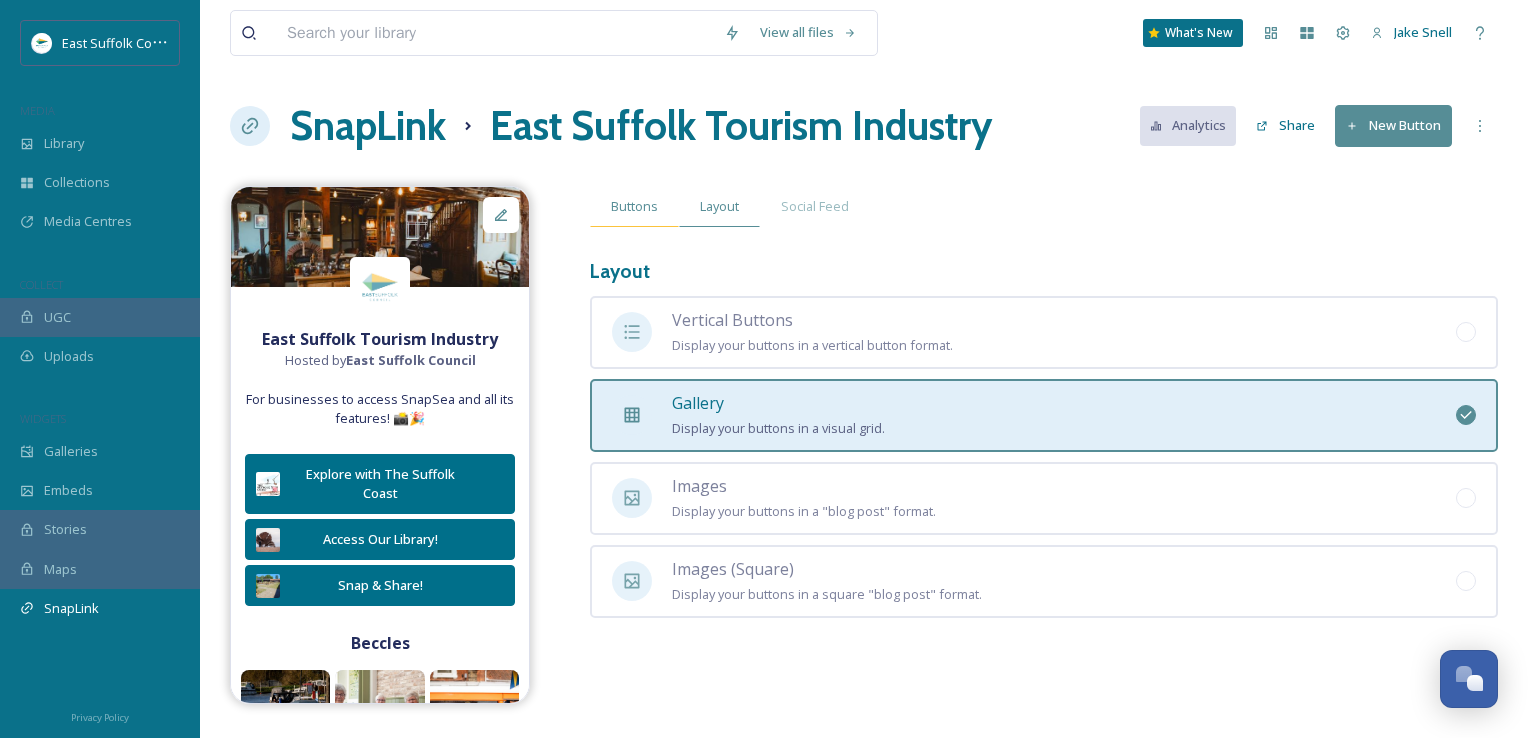 click on "Buttons" at bounding box center (634, 206) 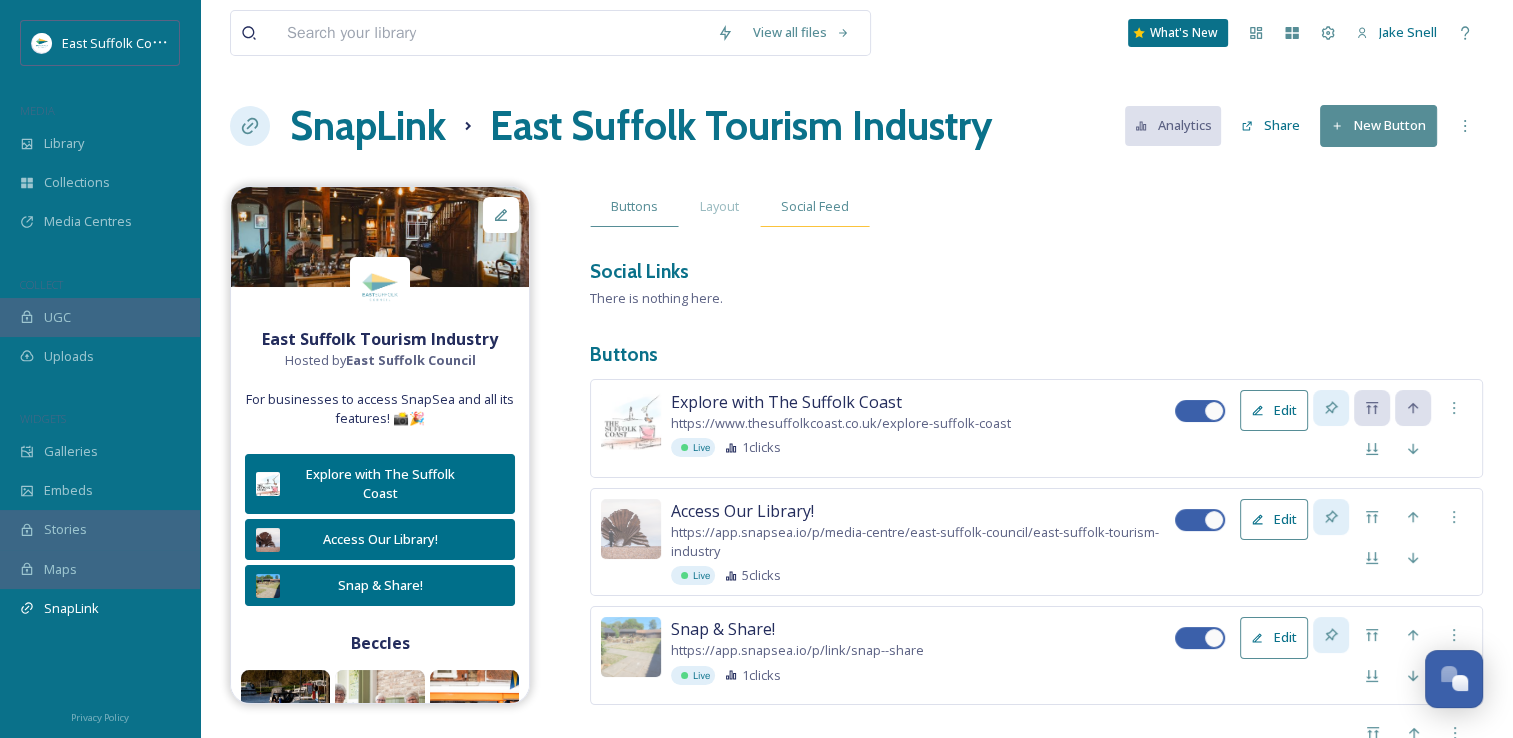 click on "Social Feed" at bounding box center (815, 206) 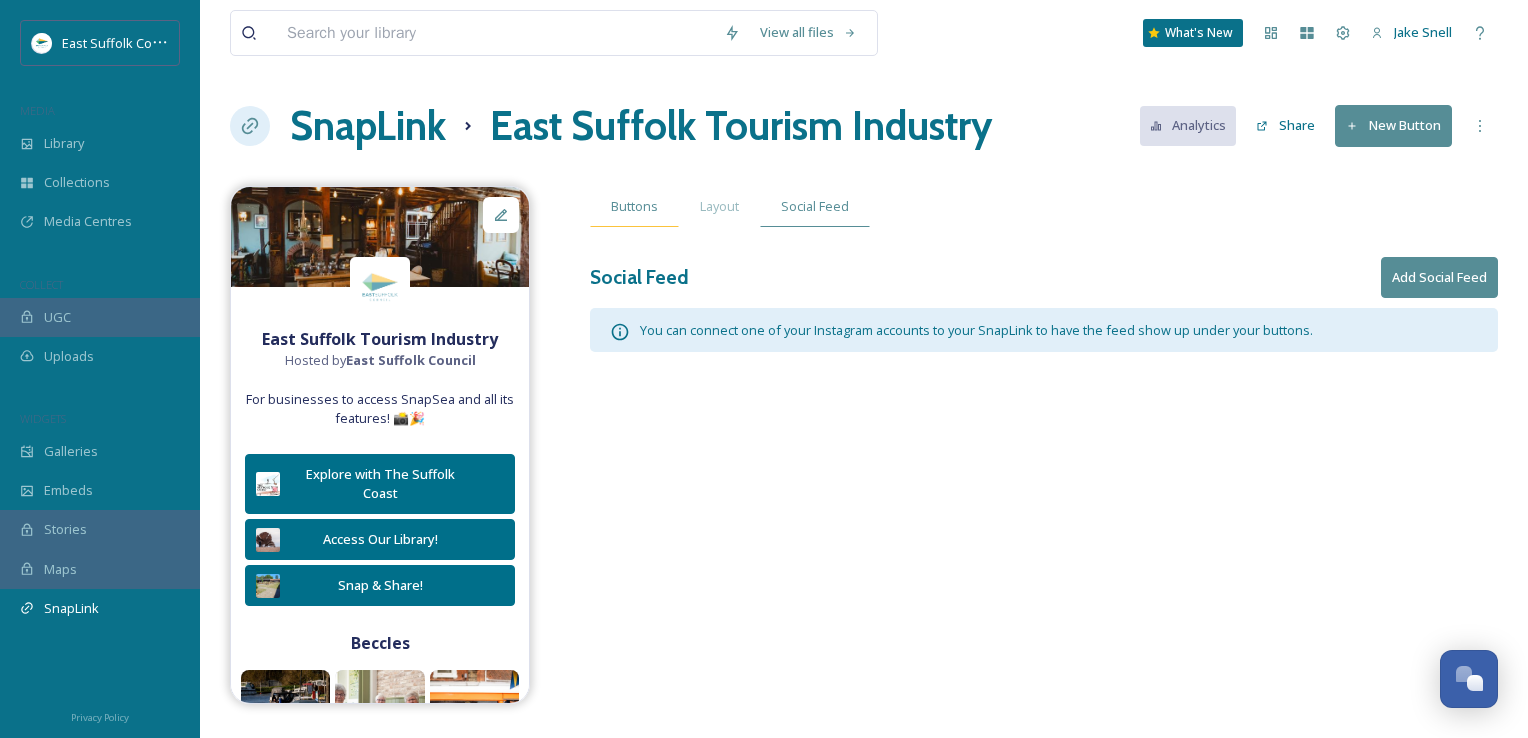 click on "Buttons" at bounding box center (634, 206) 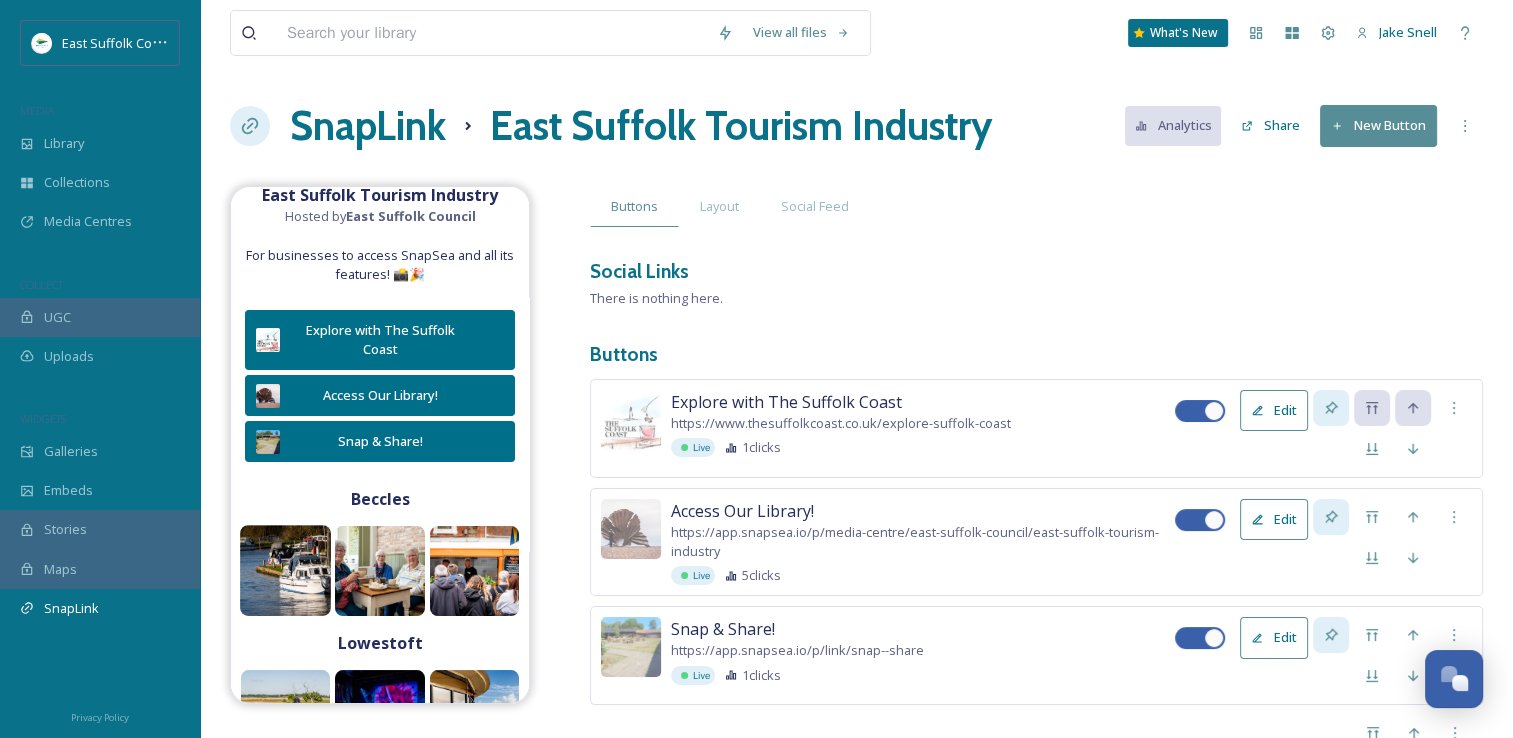 scroll, scrollTop: 100, scrollLeft: 0, axis: vertical 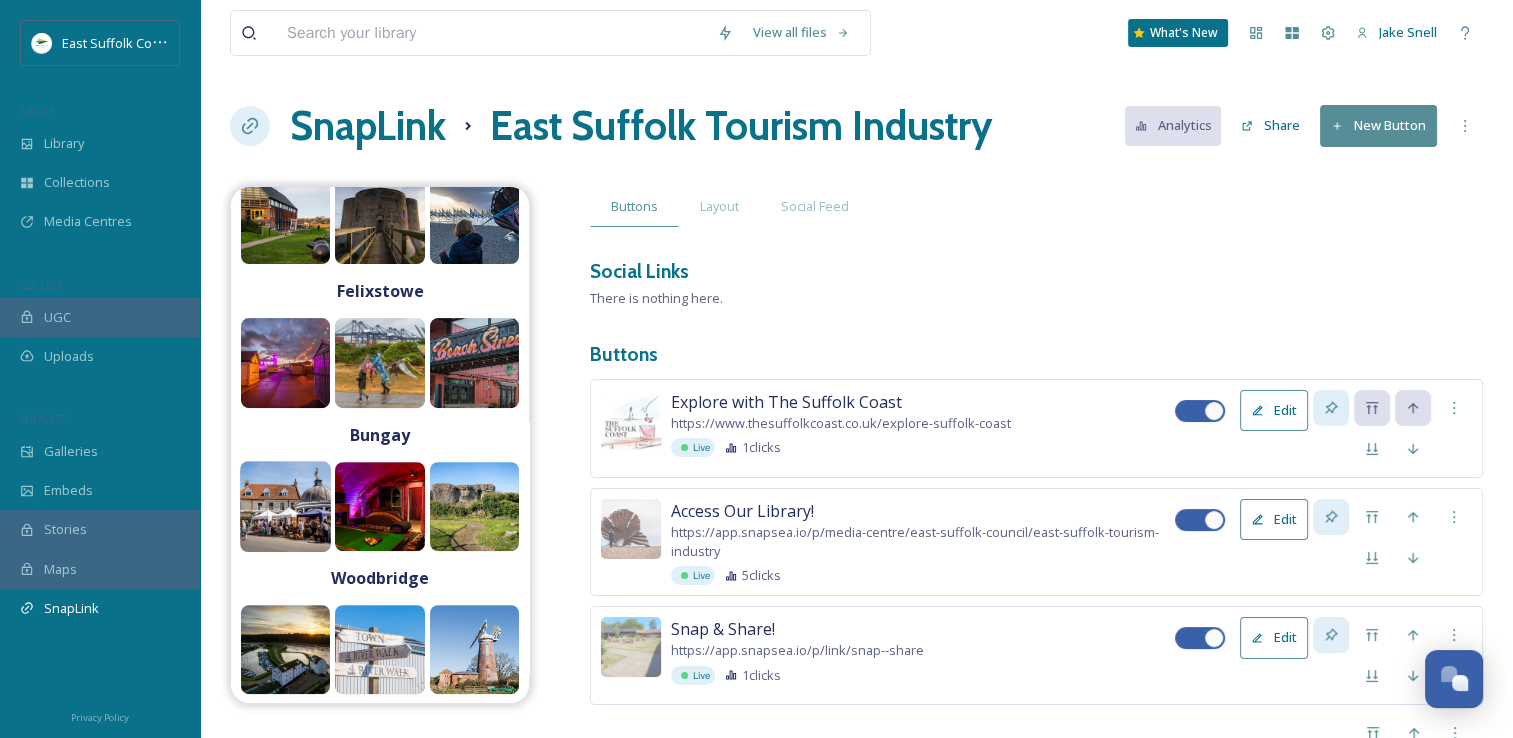 click at bounding box center [285, 506] 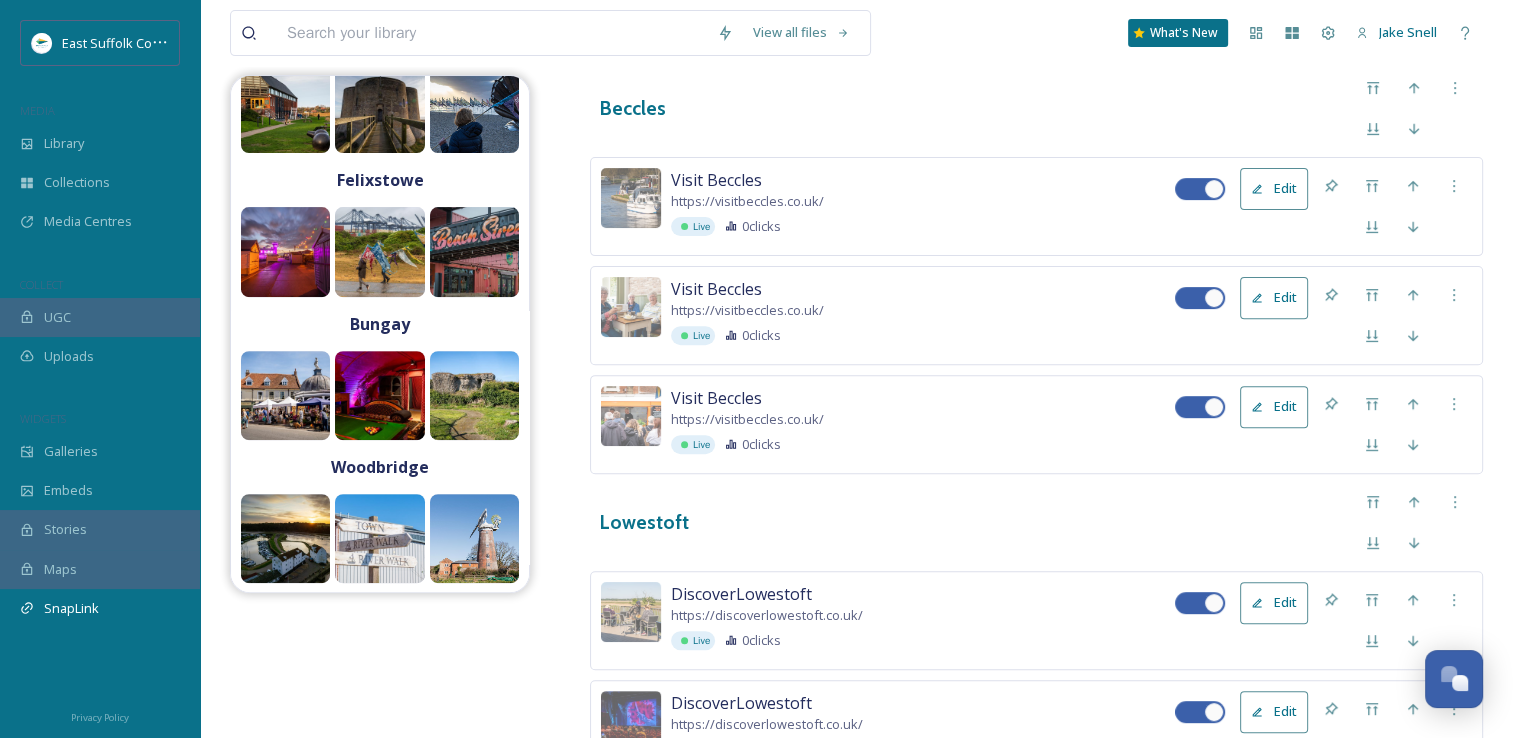 scroll, scrollTop: 0, scrollLeft: 0, axis: both 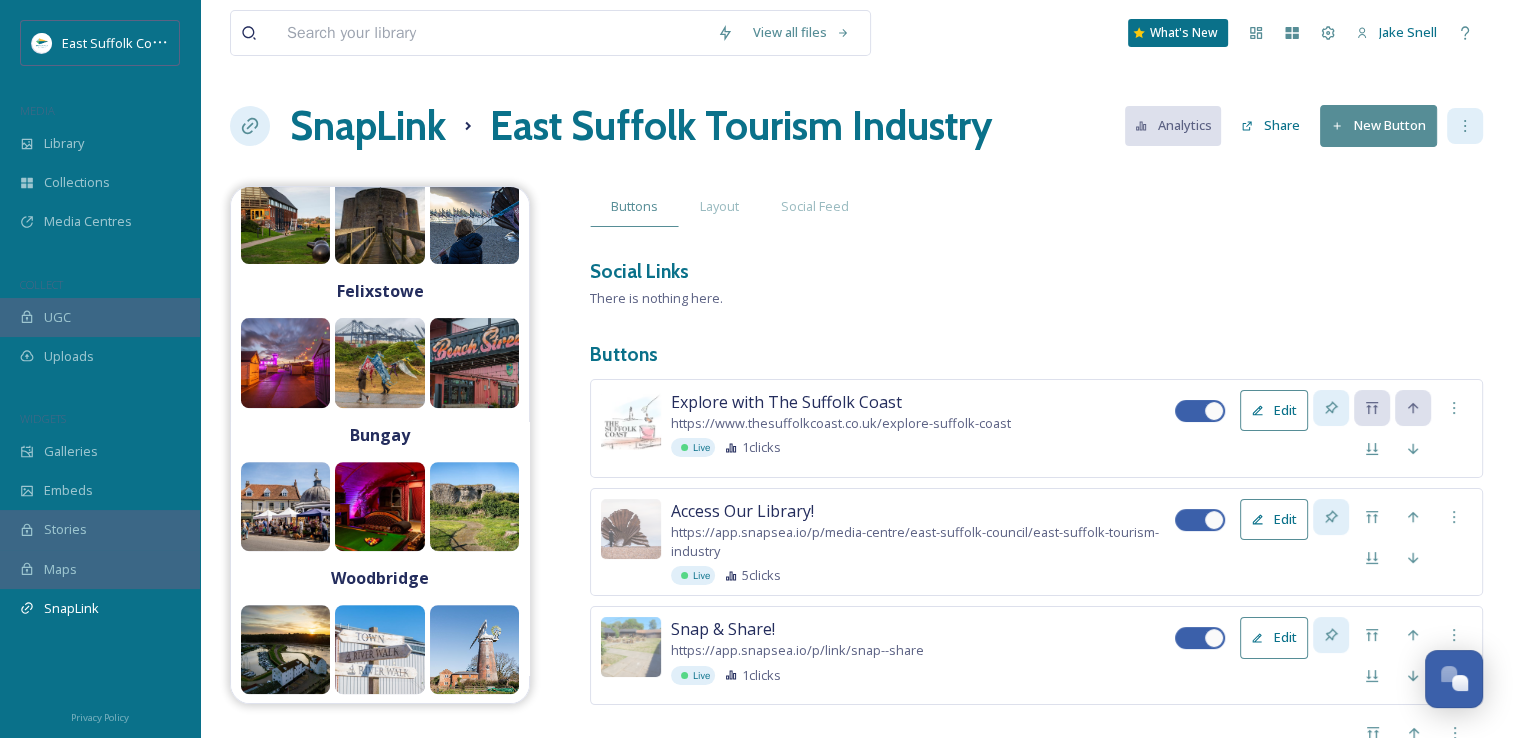click at bounding box center (1465, 126) 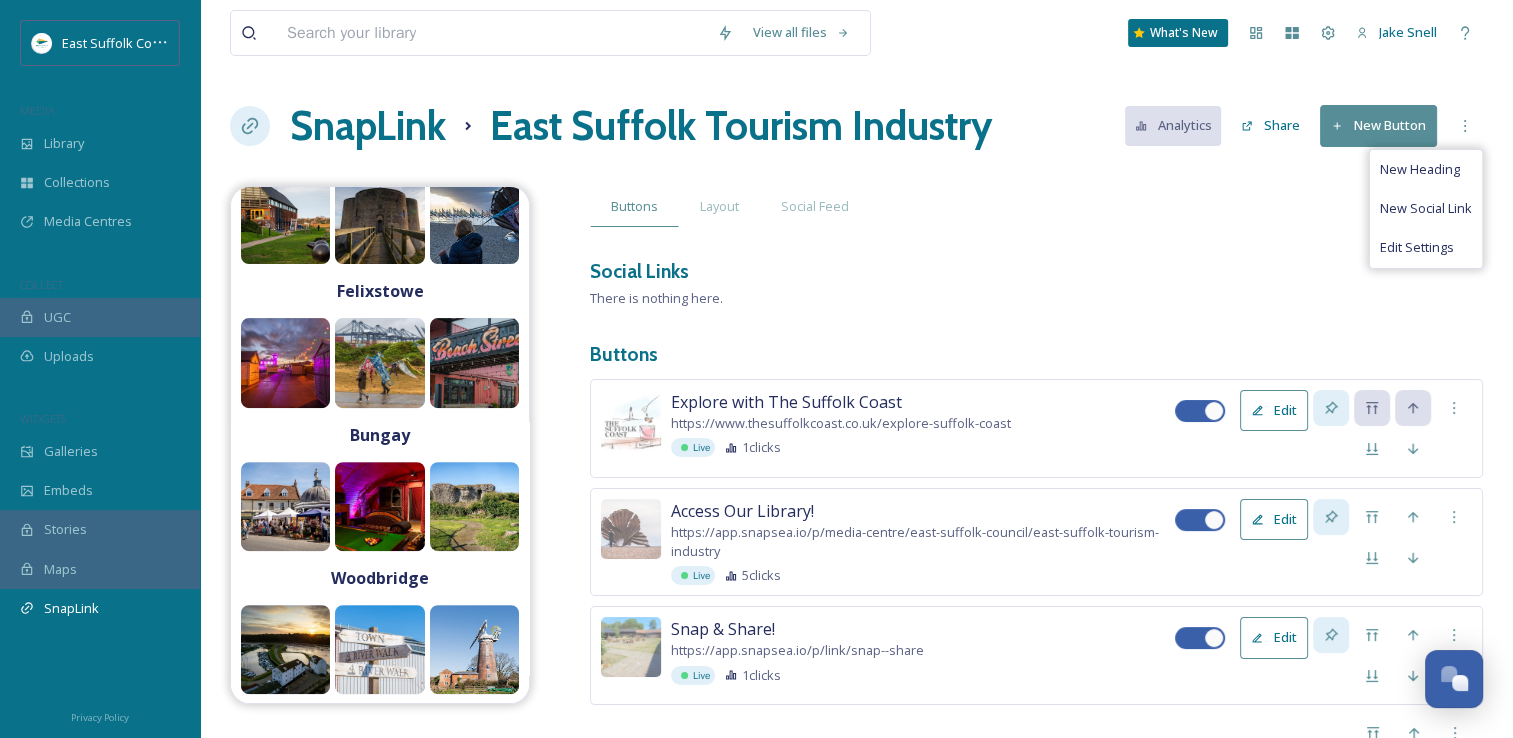 click on "Buttons Layout Social Feed Social Links There is nothing here. Buttons Explore with The Suffolk Coast https://www.thesuffolkcoast.co.uk/explore-suffolk-coast Live 1 clicks Edit Access Our Library! https://app.snapsea.io/p/media-centre/east-suffolk-council/east-suffolk-tourism-industry Live 5 clicks Edit Snap & Share! https://app.snapsea.io/p/link/snap--share Live 1 clicks Edit Beccles Visit Beccles https://visitbeccles.co.uk/ Live 0 clicks Edit Visit Beccles2 https://visitbeccles.co.uk/ Live 0 clicks Edit Visit Beccles3 https://visitbeccles.co.uk/ Live 0 clicks Edit Lowestoft DiscoverLowestoft https://discoverlowestoft.co.uk/ Live 0 clicks Edit DiscoverLowestoft2 https://discoverlowestoft.co.uk/ Live 0 clicks Edit discover lowestoft 3 https://discoverlowestoft.co.uk/ Live 0 clicks Edit Aldeburgh Aldeburgh1 https://aldeburghsuffolk.com/ Live 0 clicks Edit Aledburgh2 https://aldeburghsuffolk.com/ Live 0 clicks Edit Aldeburgh3 https://aldeburghsuffolk.com/ Live 0 clicks Edit Felixstowe Felixstowe1 0" at bounding box center [1036, 1717] 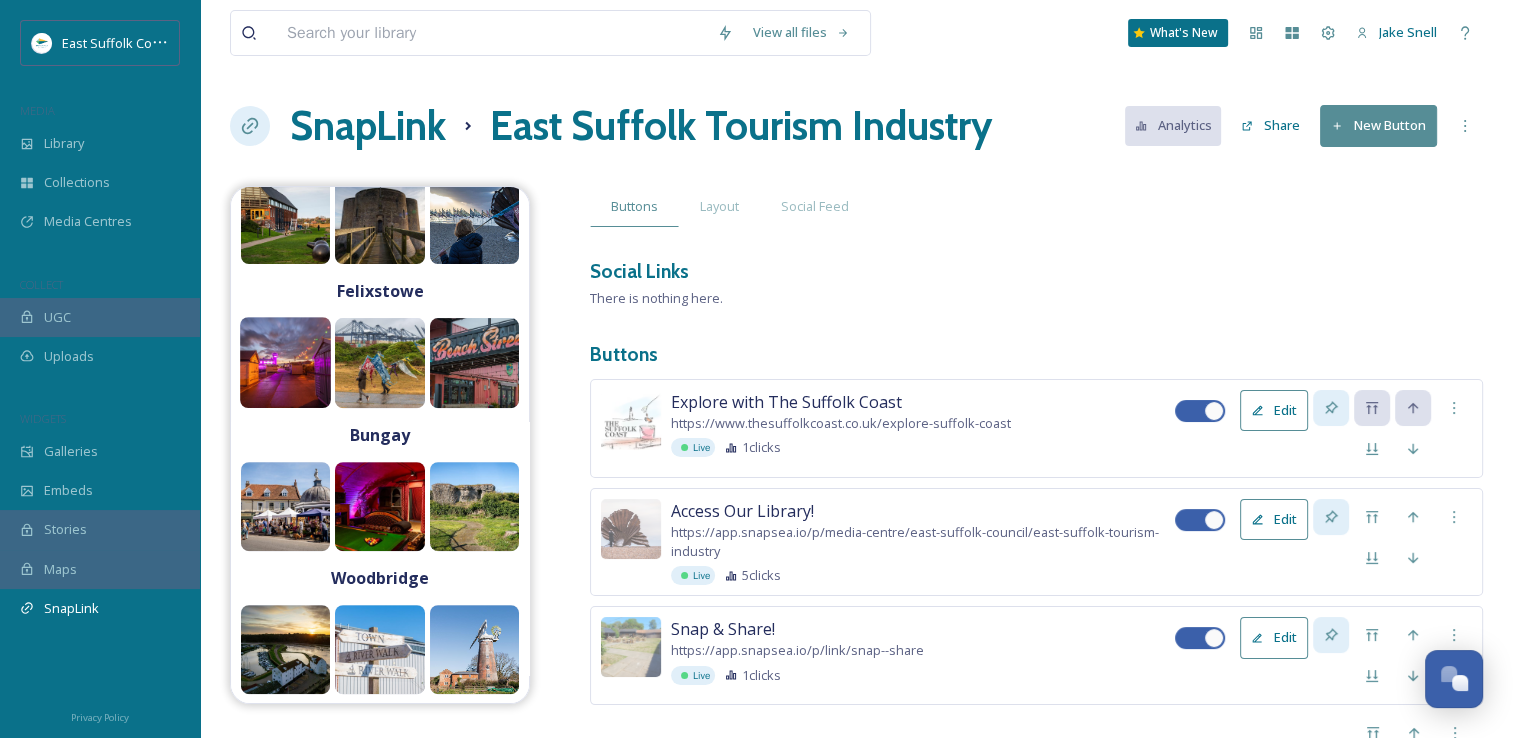 scroll, scrollTop: 0, scrollLeft: 0, axis: both 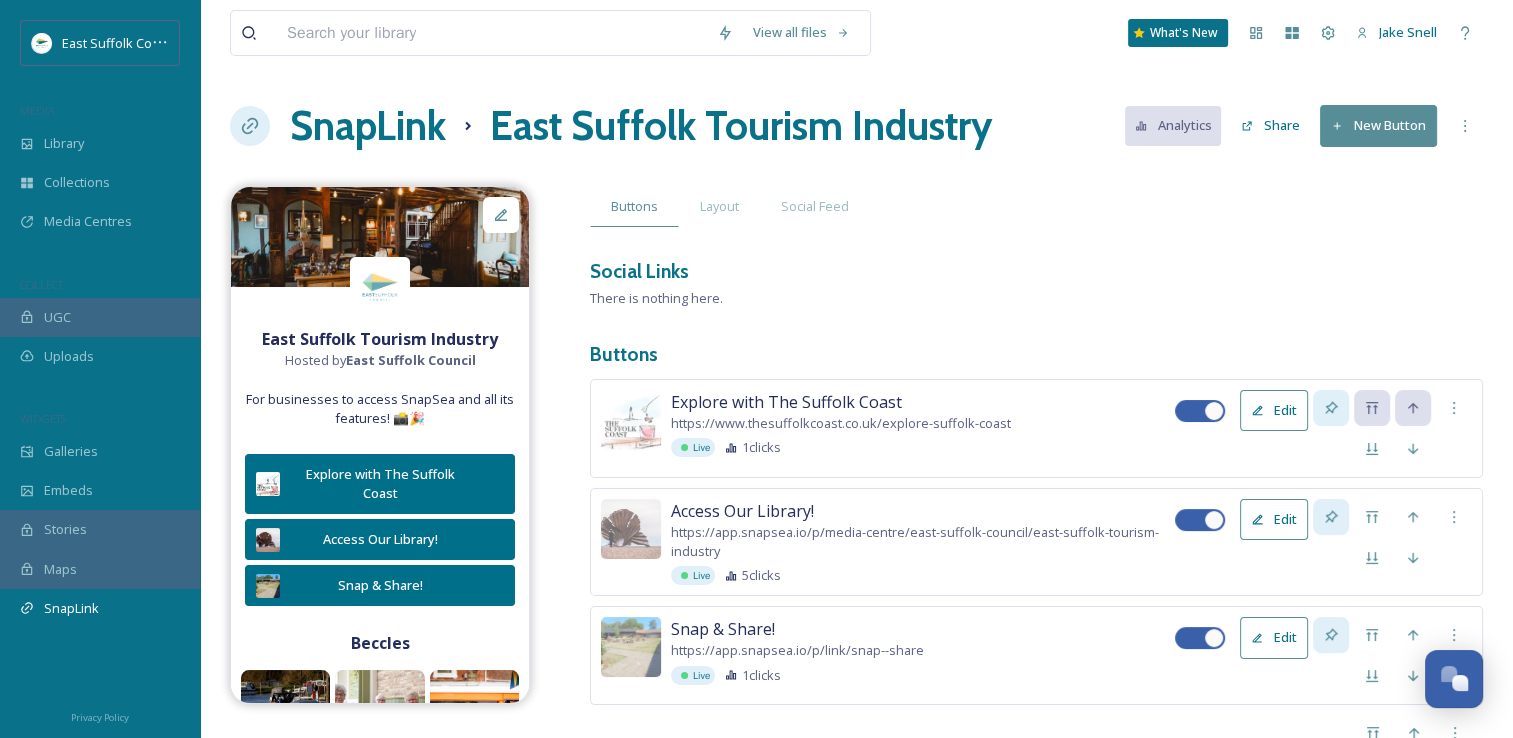 click on "SnapLink" at bounding box center [368, 126] 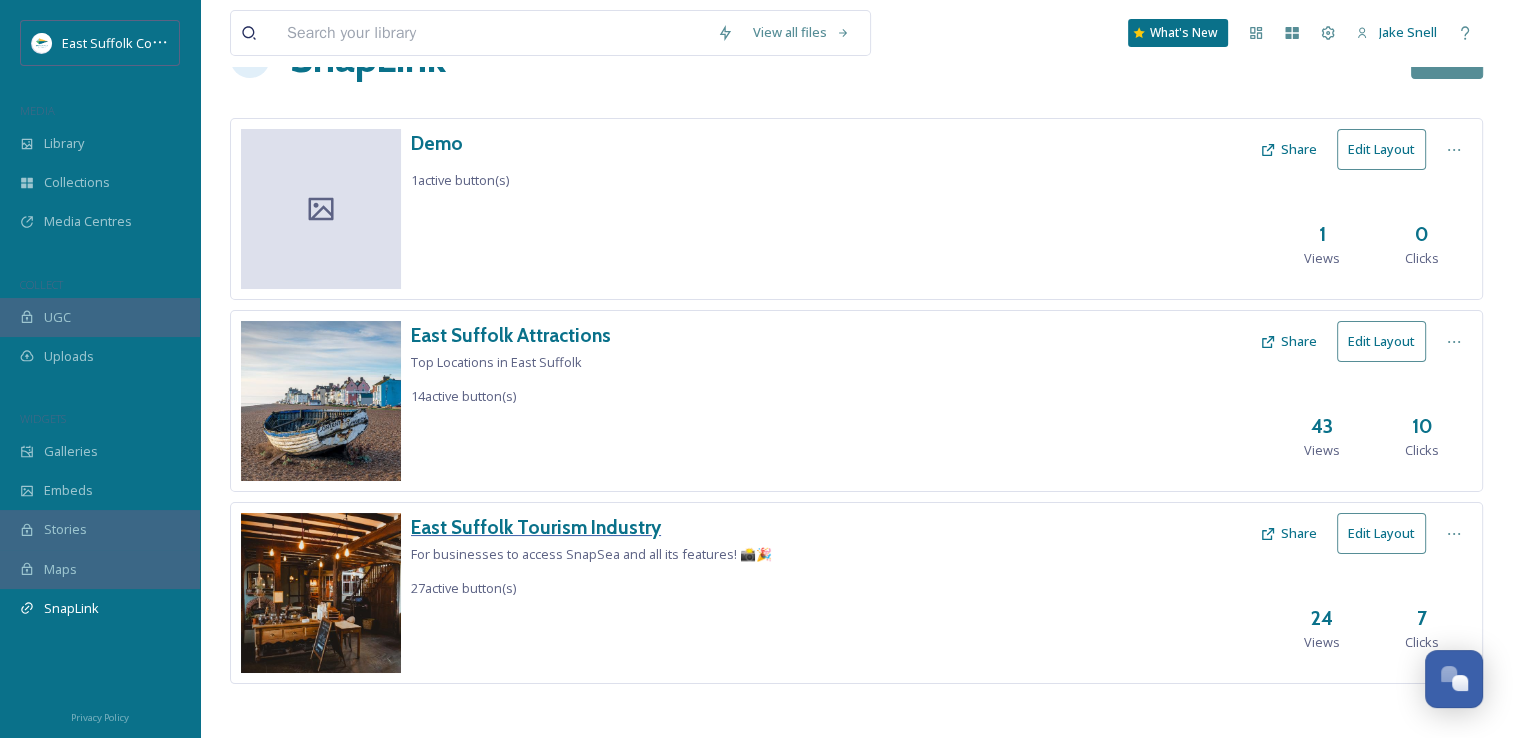 scroll, scrollTop: 72, scrollLeft: 0, axis: vertical 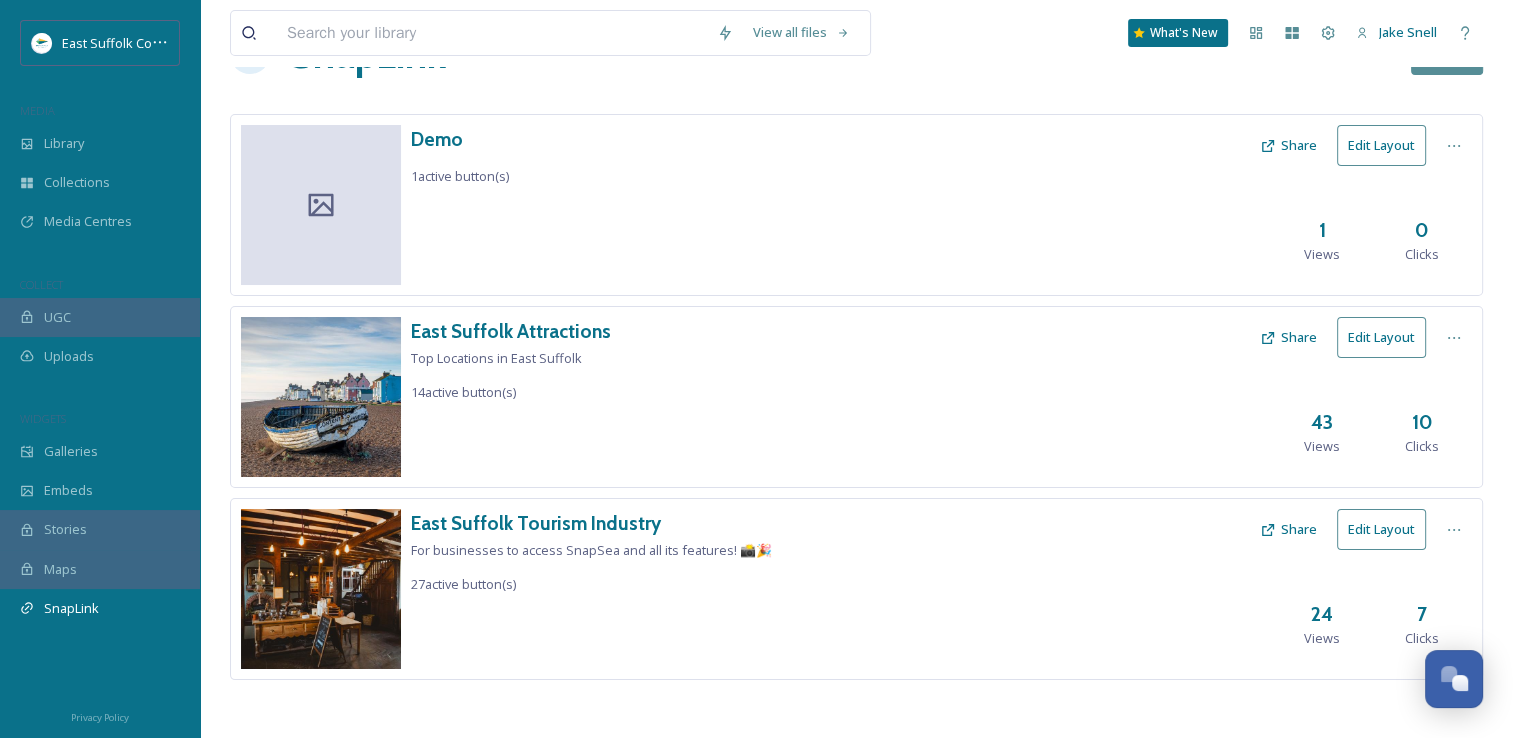 click on "Demo 1 active button(s) Share Edit Layout 1 Views 0 Clicks" at bounding box center [856, 205] 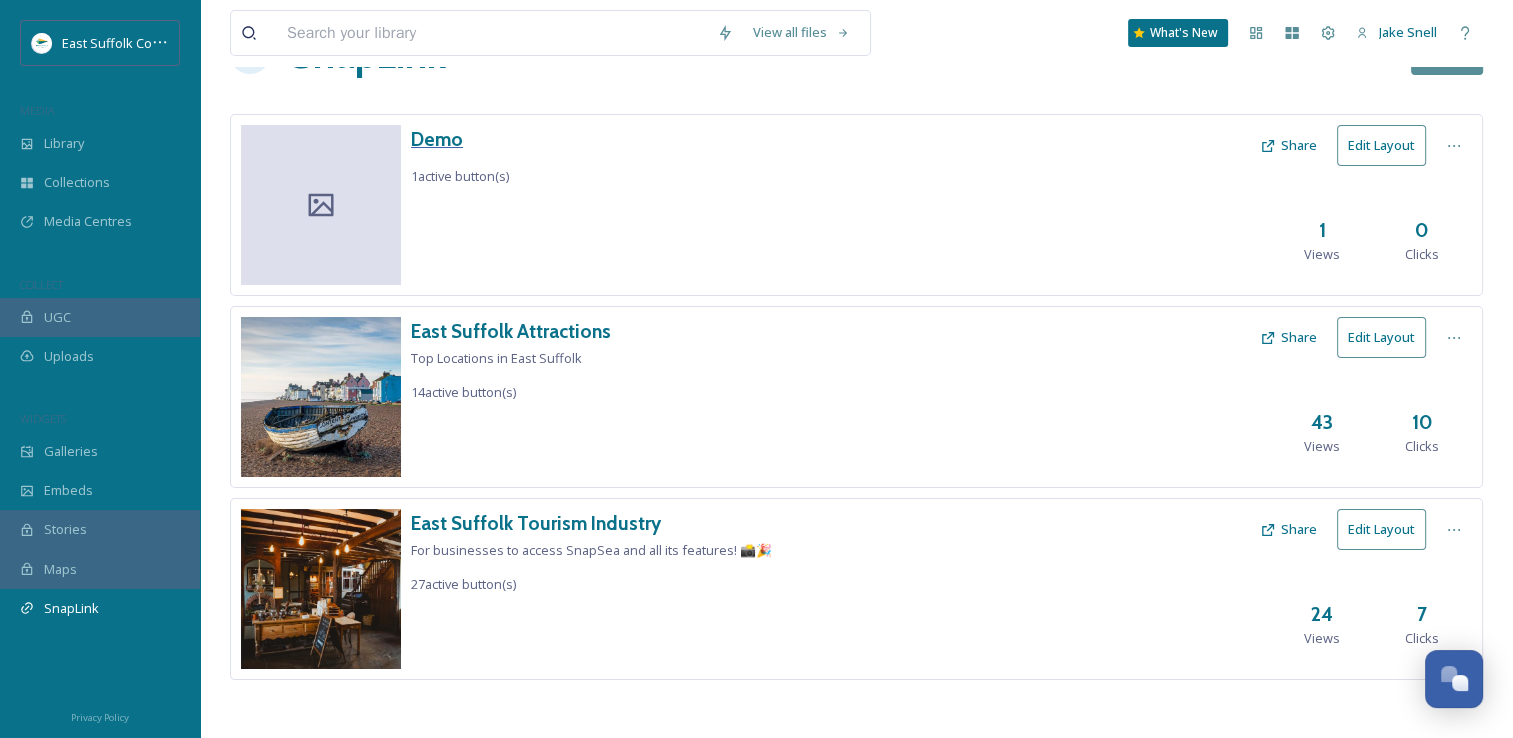 click on "Demo" at bounding box center (460, 139) 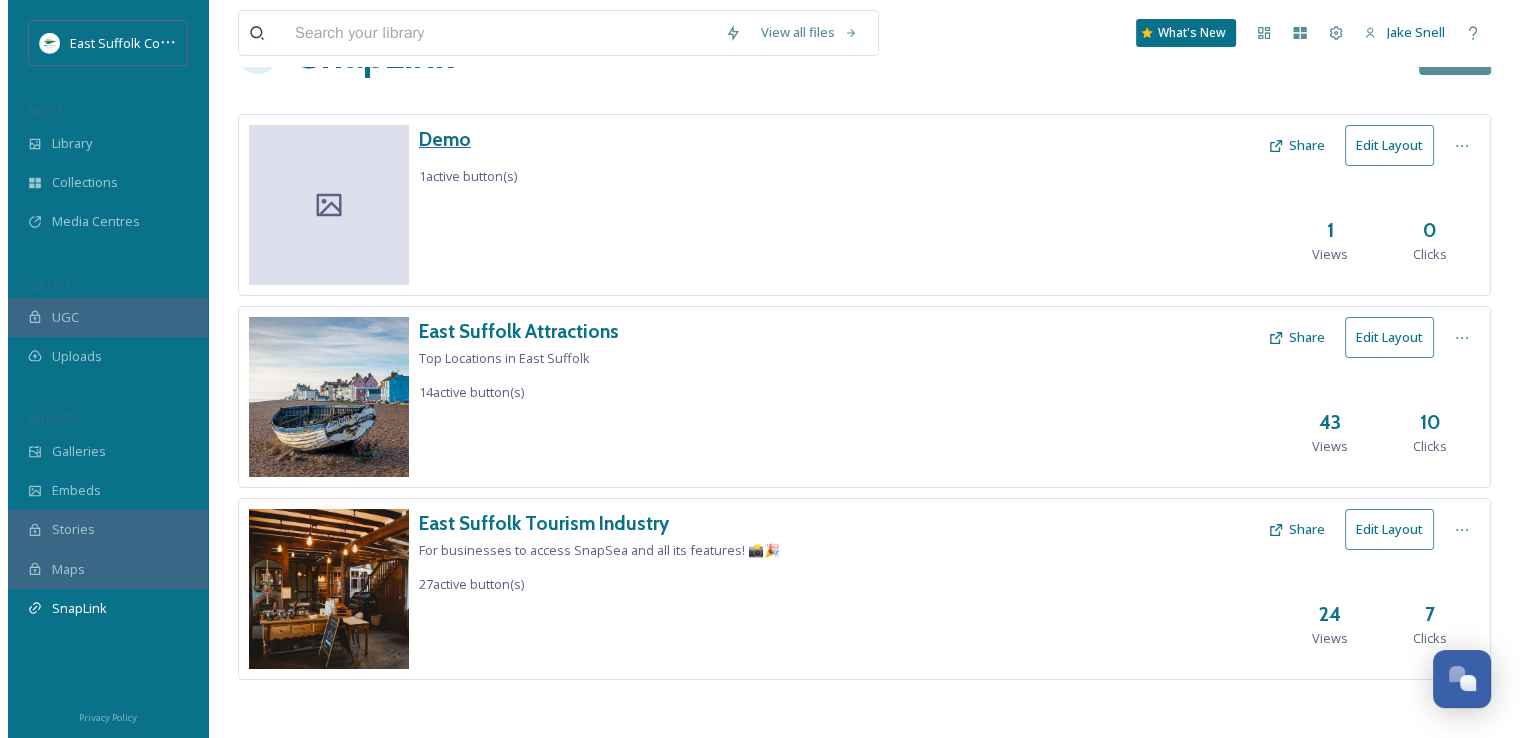 scroll, scrollTop: 0, scrollLeft: 0, axis: both 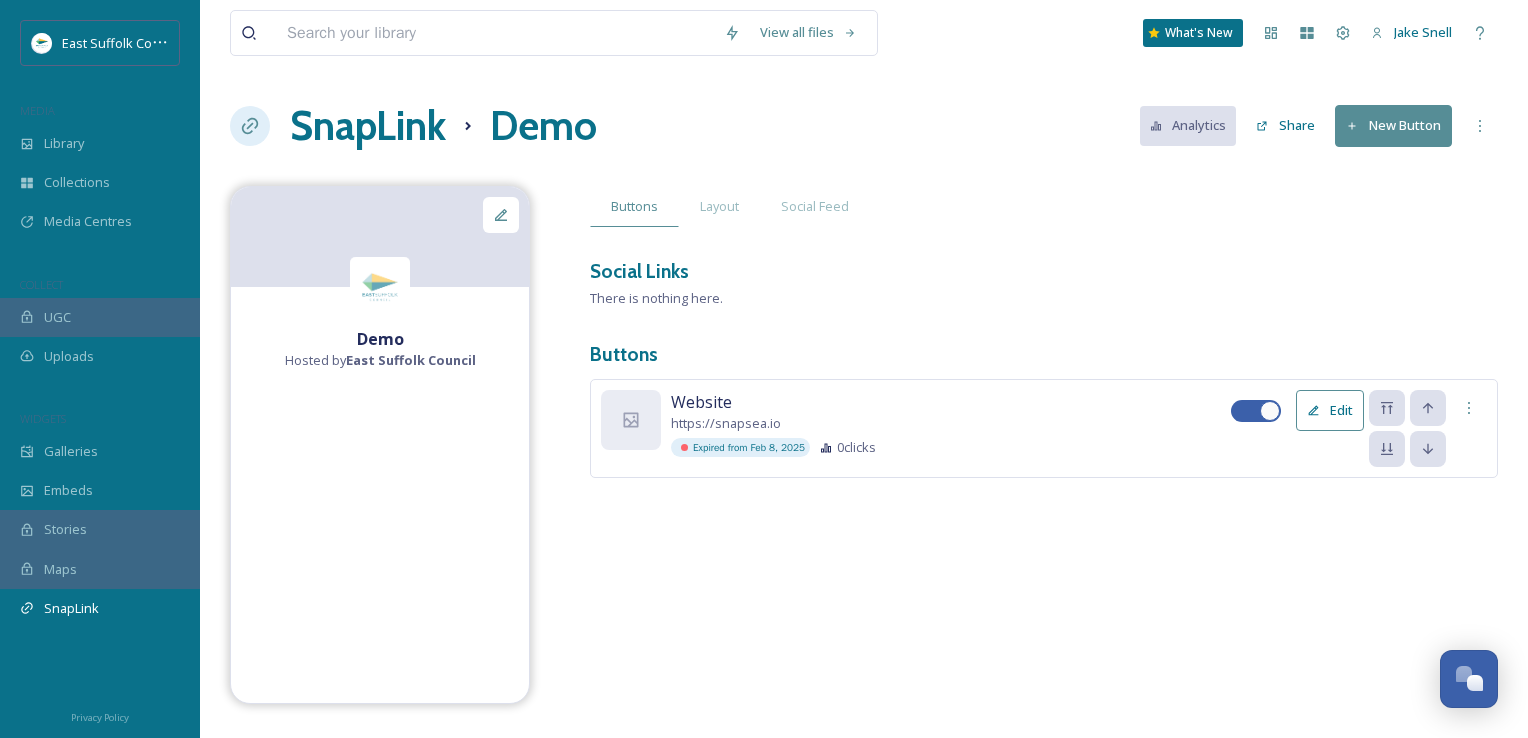 click 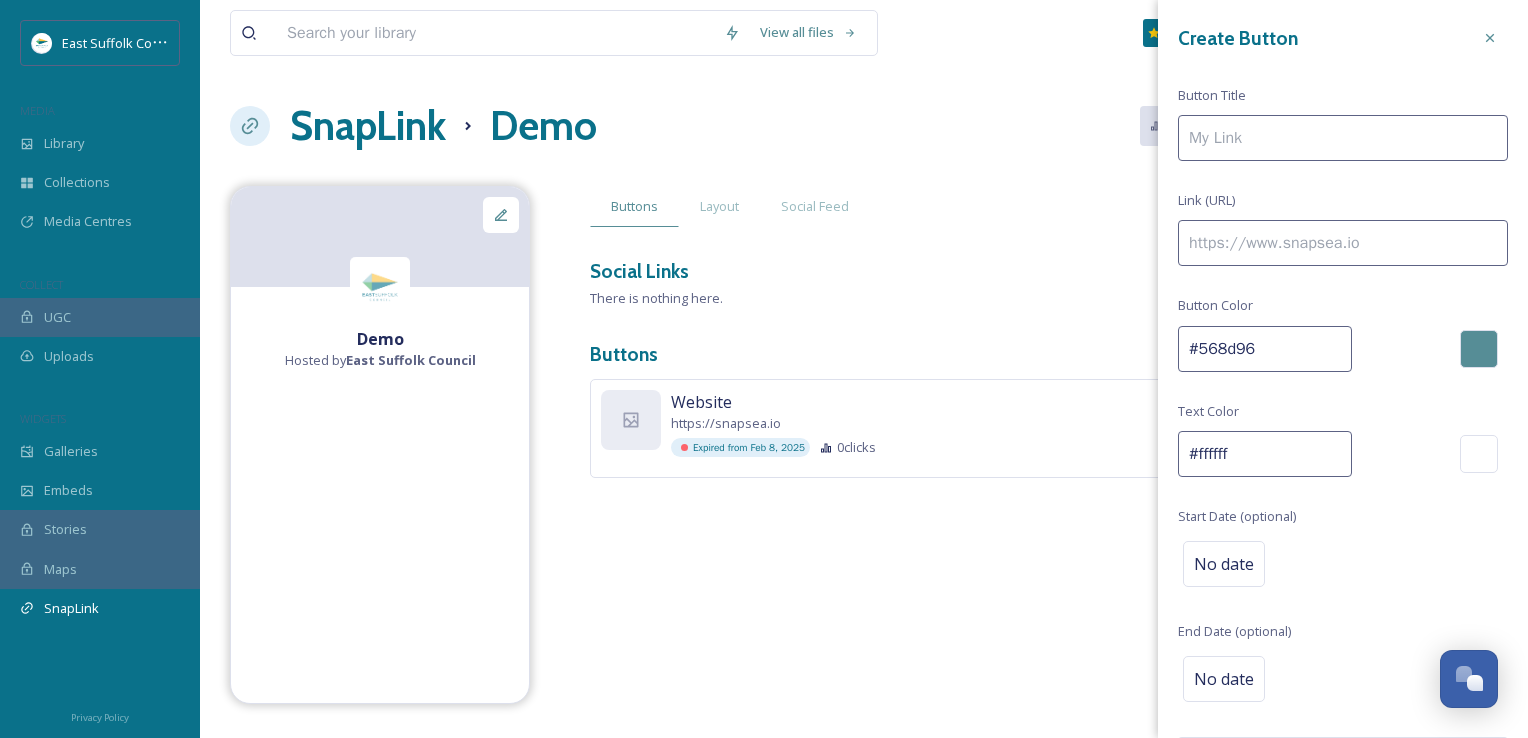 click at bounding box center [1343, 138] 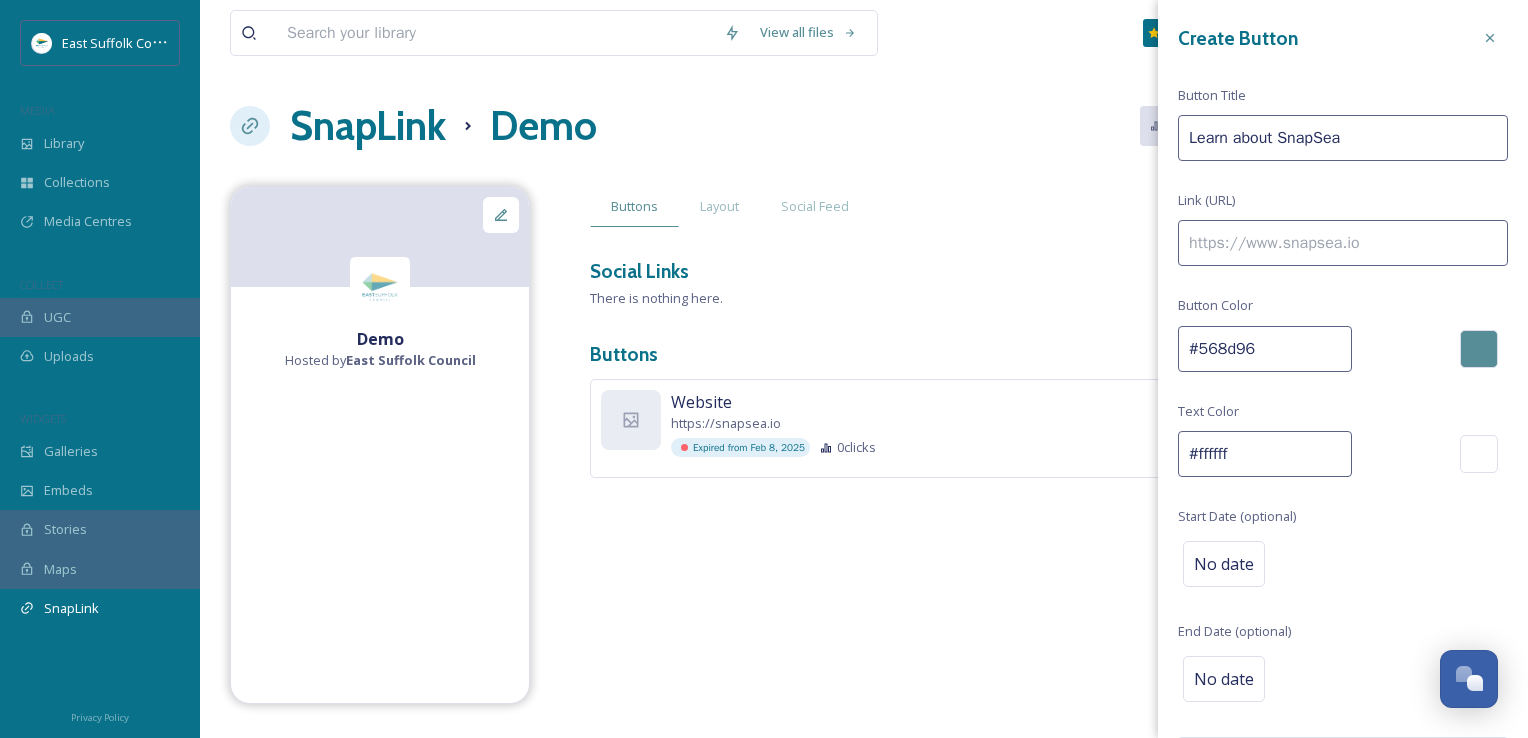 type on "Learn about SnapSea" 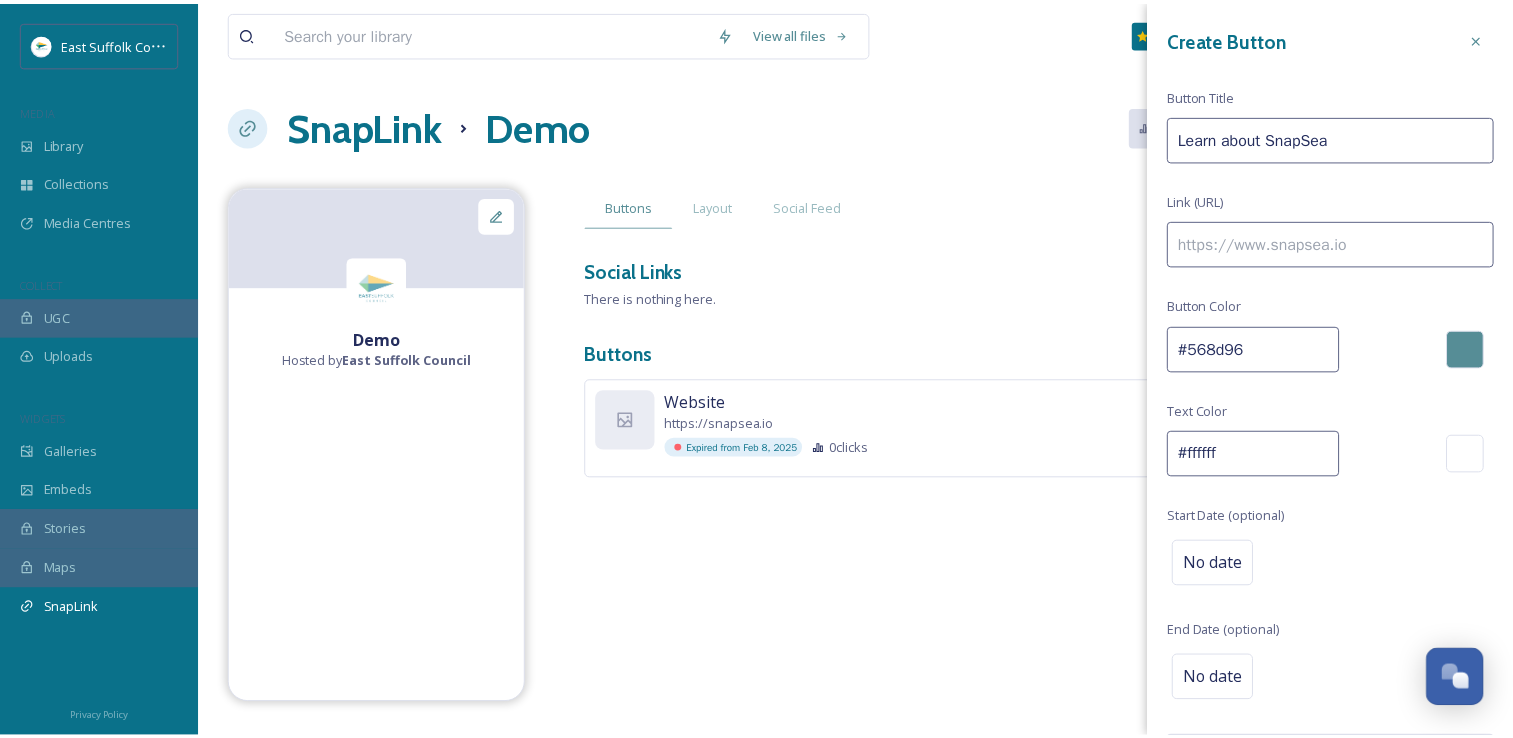 scroll, scrollTop: 0, scrollLeft: 0, axis: both 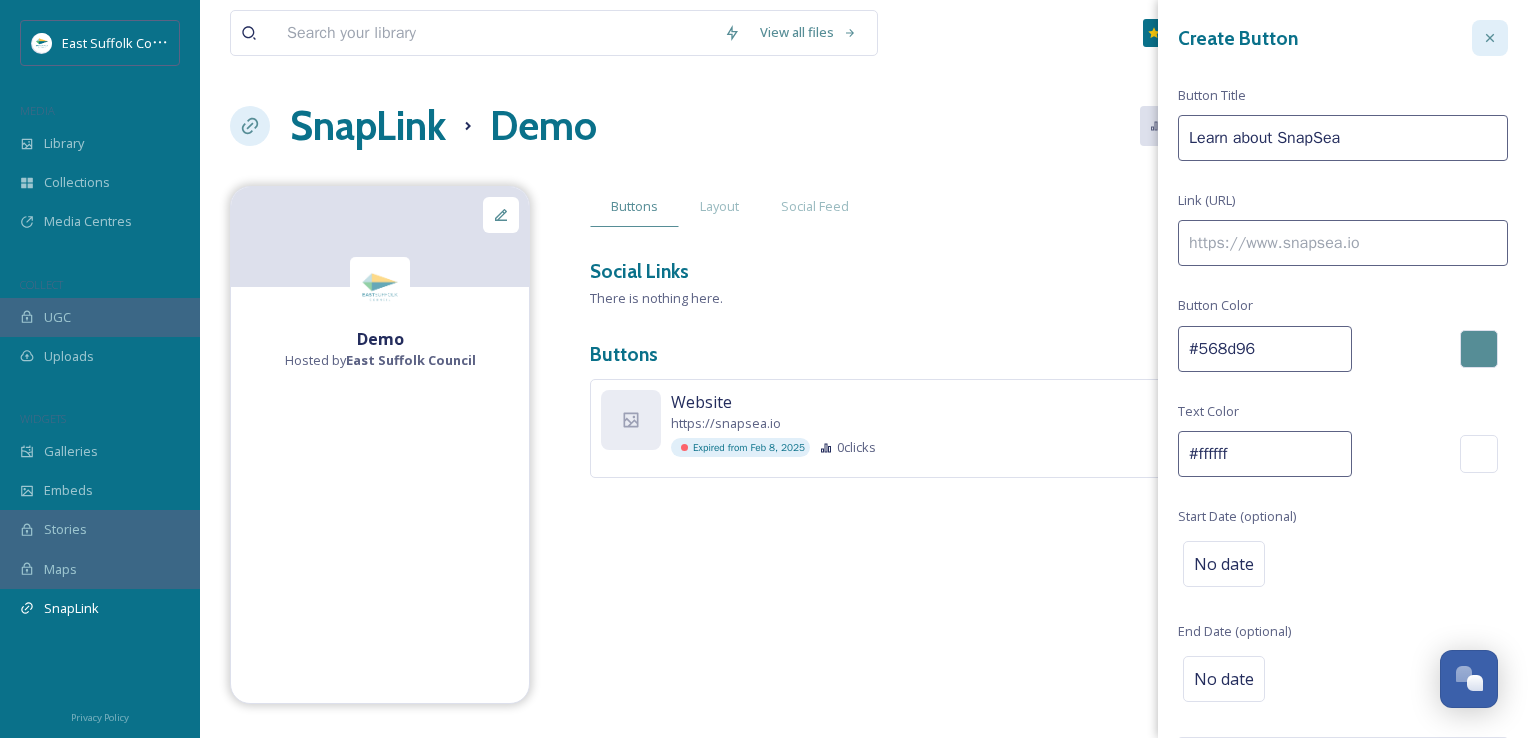 click at bounding box center (1490, 38) 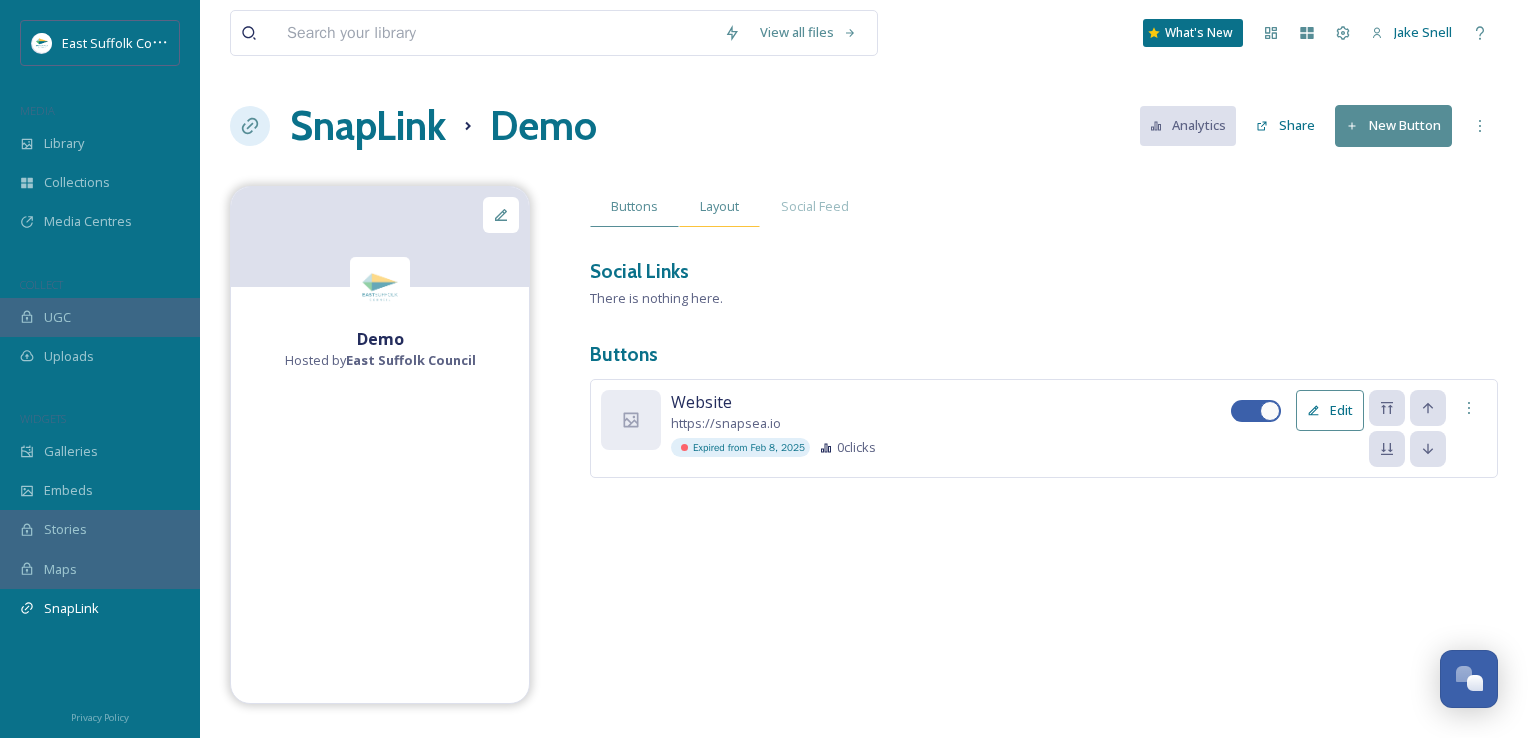 click on "Layout" at bounding box center [719, 206] 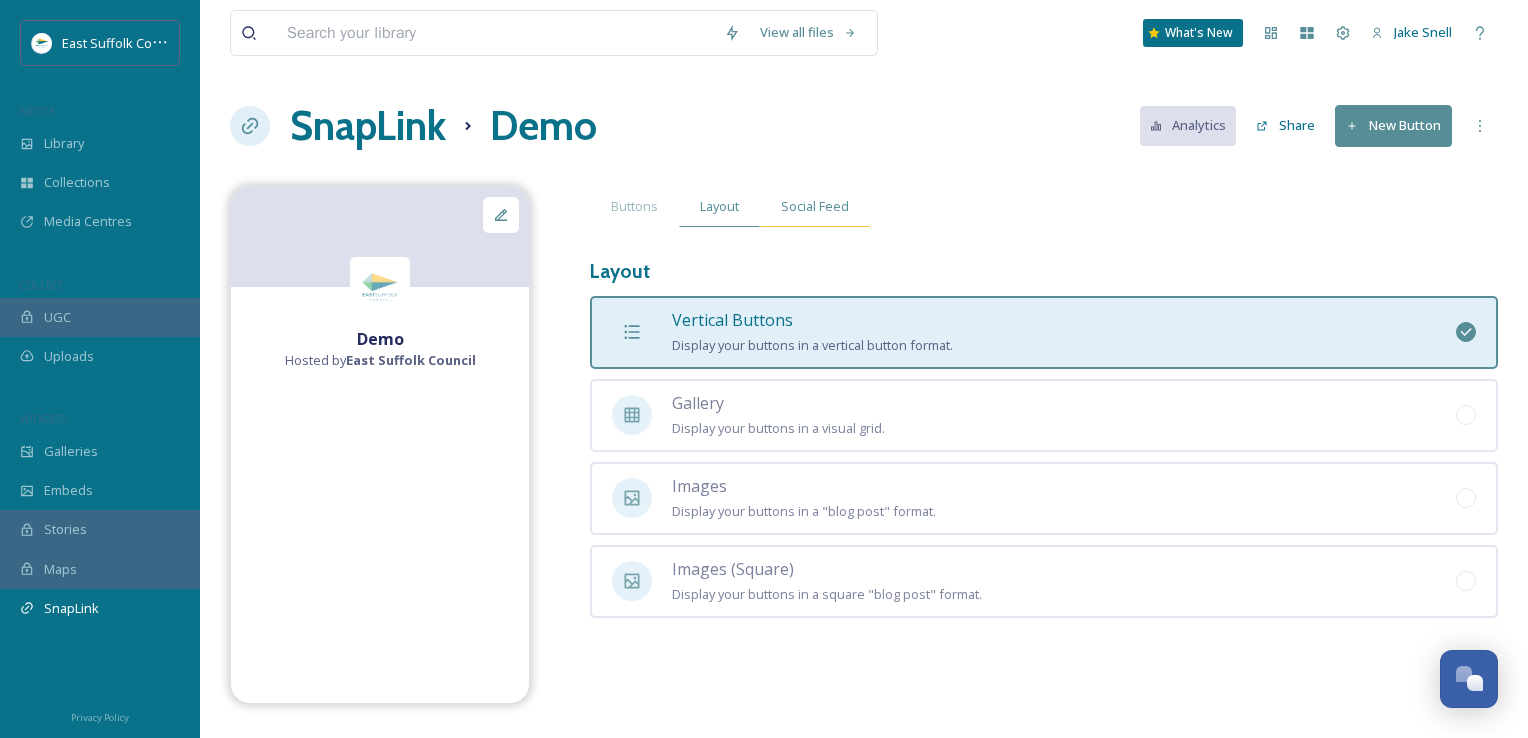 click on "Social Feed" at bounding box center [815, 206] 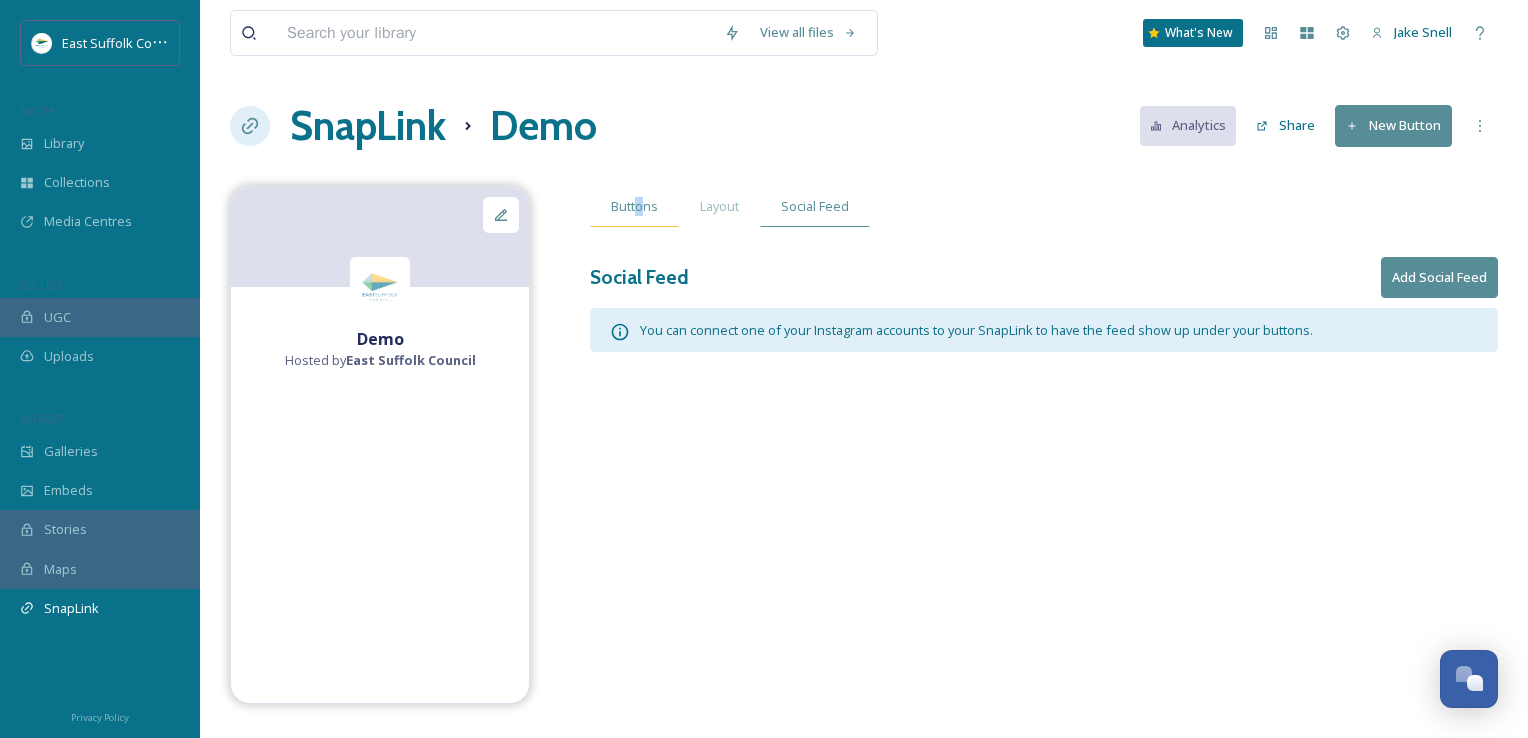 click on "Buttons" at bounding box center [634, 206] 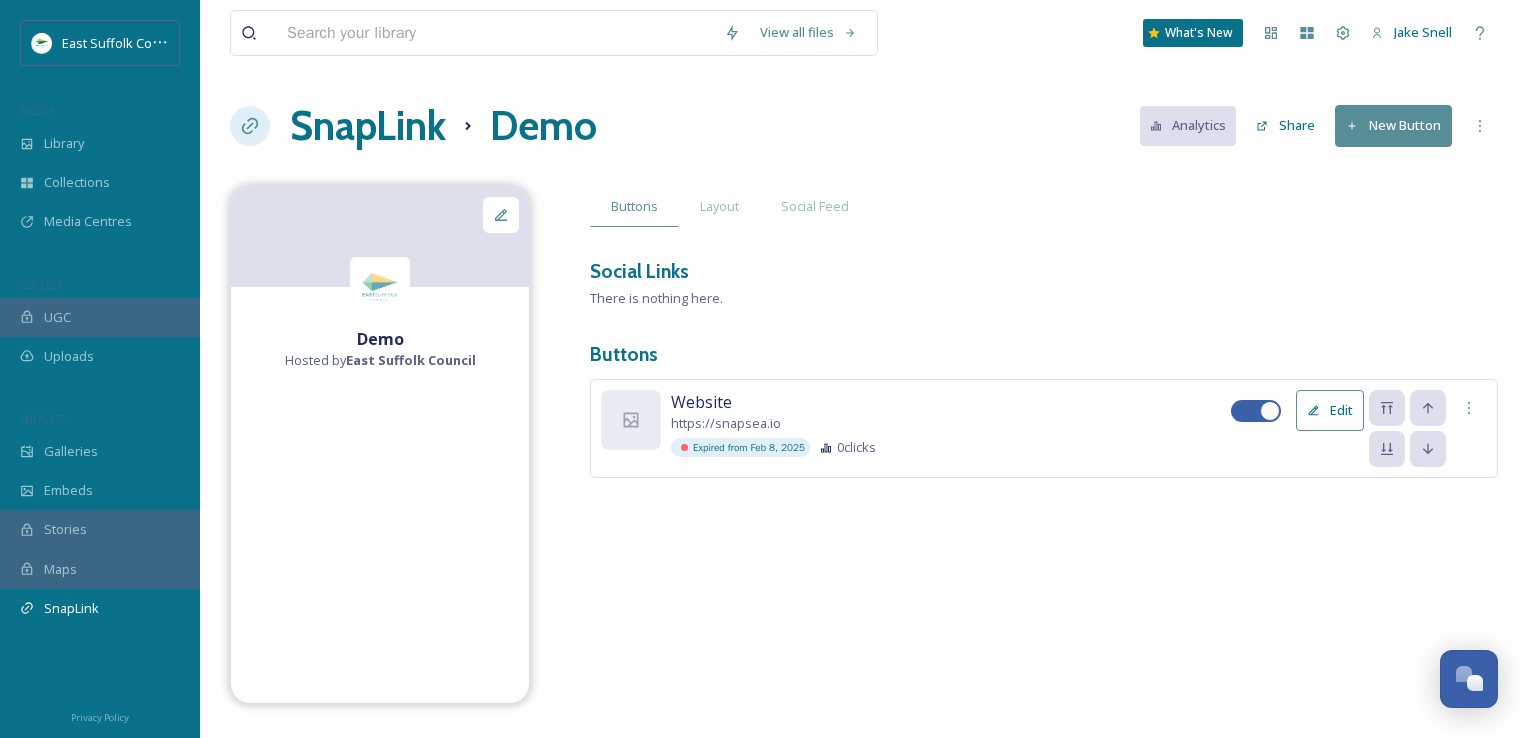 click on "Buttons Layout Social Feed Social Links There is nothing here. Buttons Website https://snapsea.io Expired from Feb 8, 2025 0  clicks Edit" at bounding box center [1044, 362] 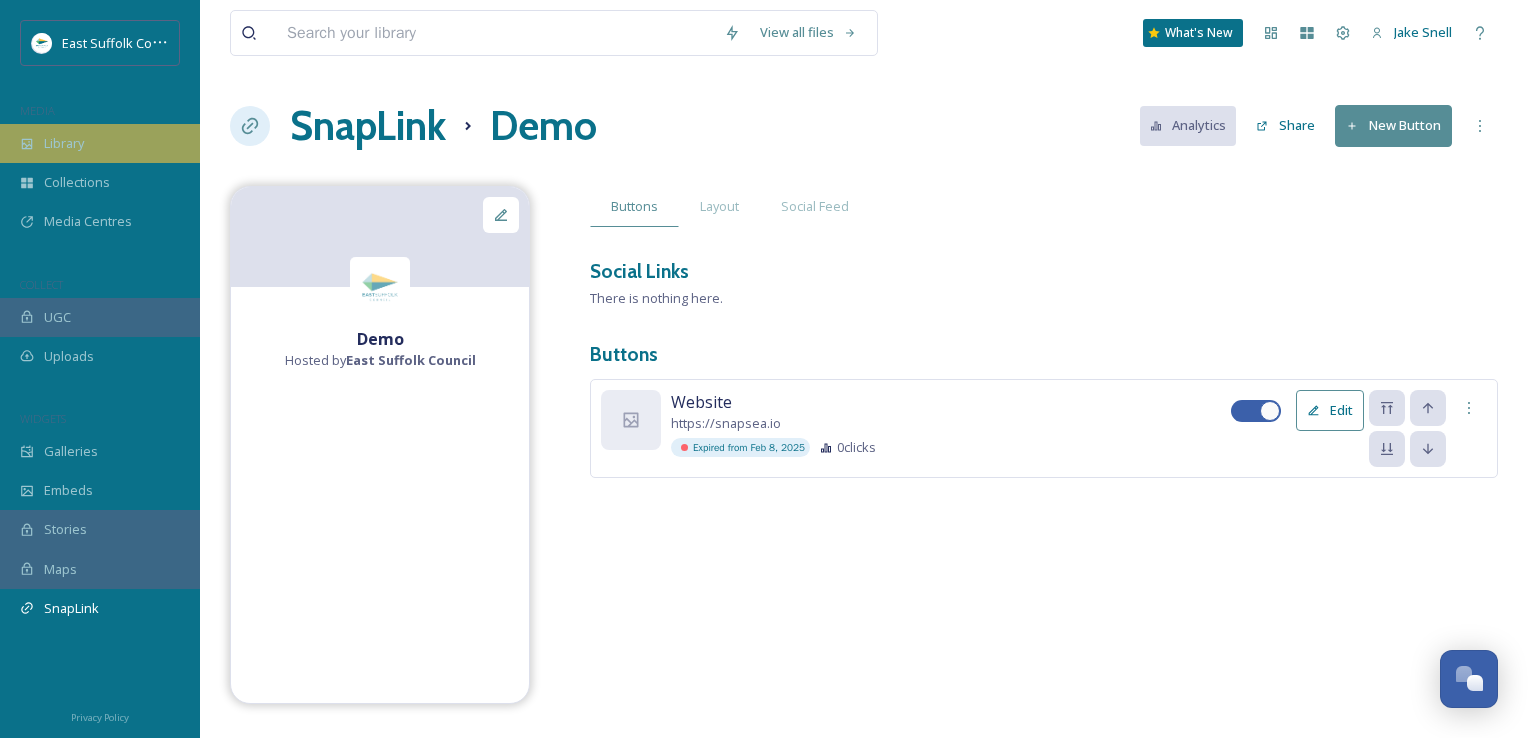 click on "Library" at bounding box center [64, 143] 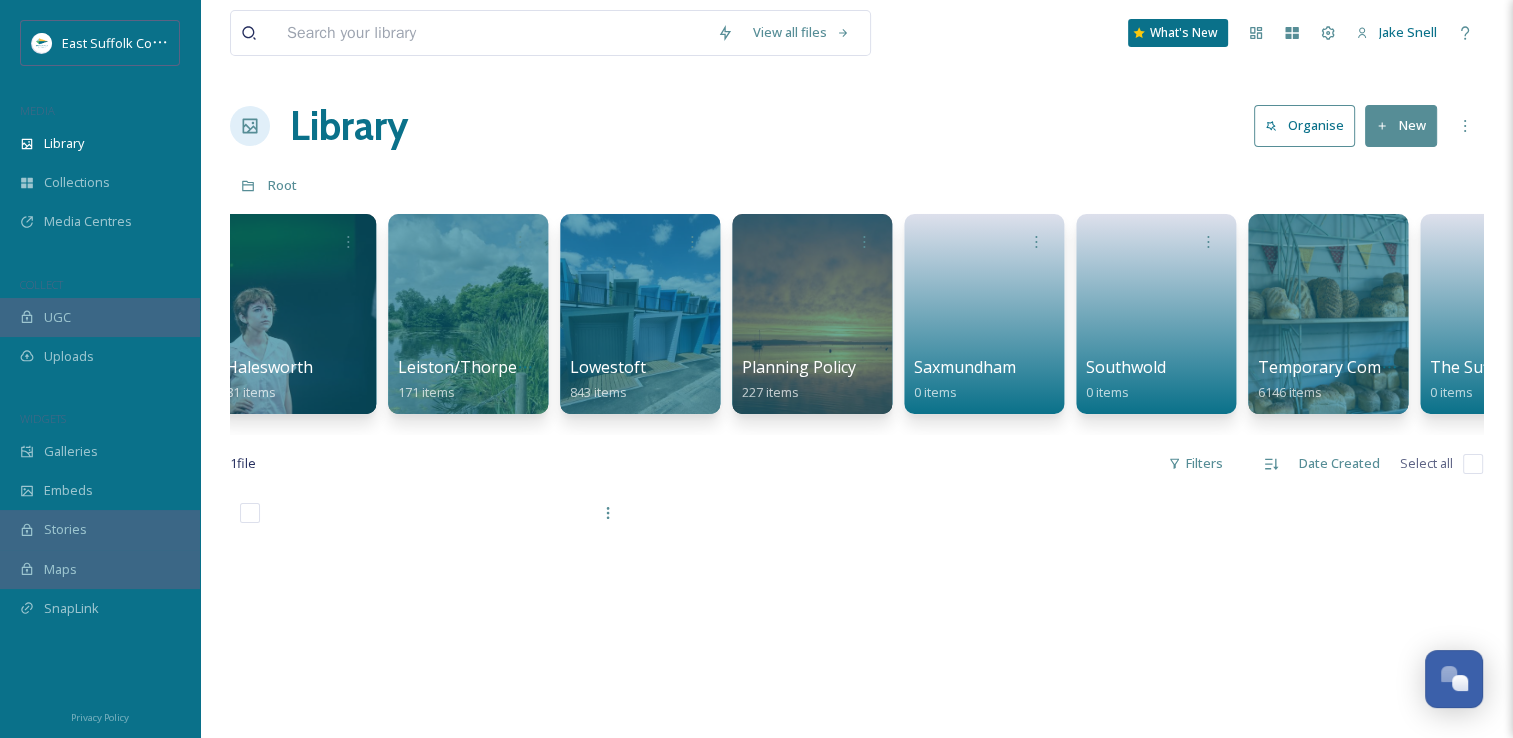 scroll, scrollTop: 0, scrollLeft: 3219, axis: horizontal 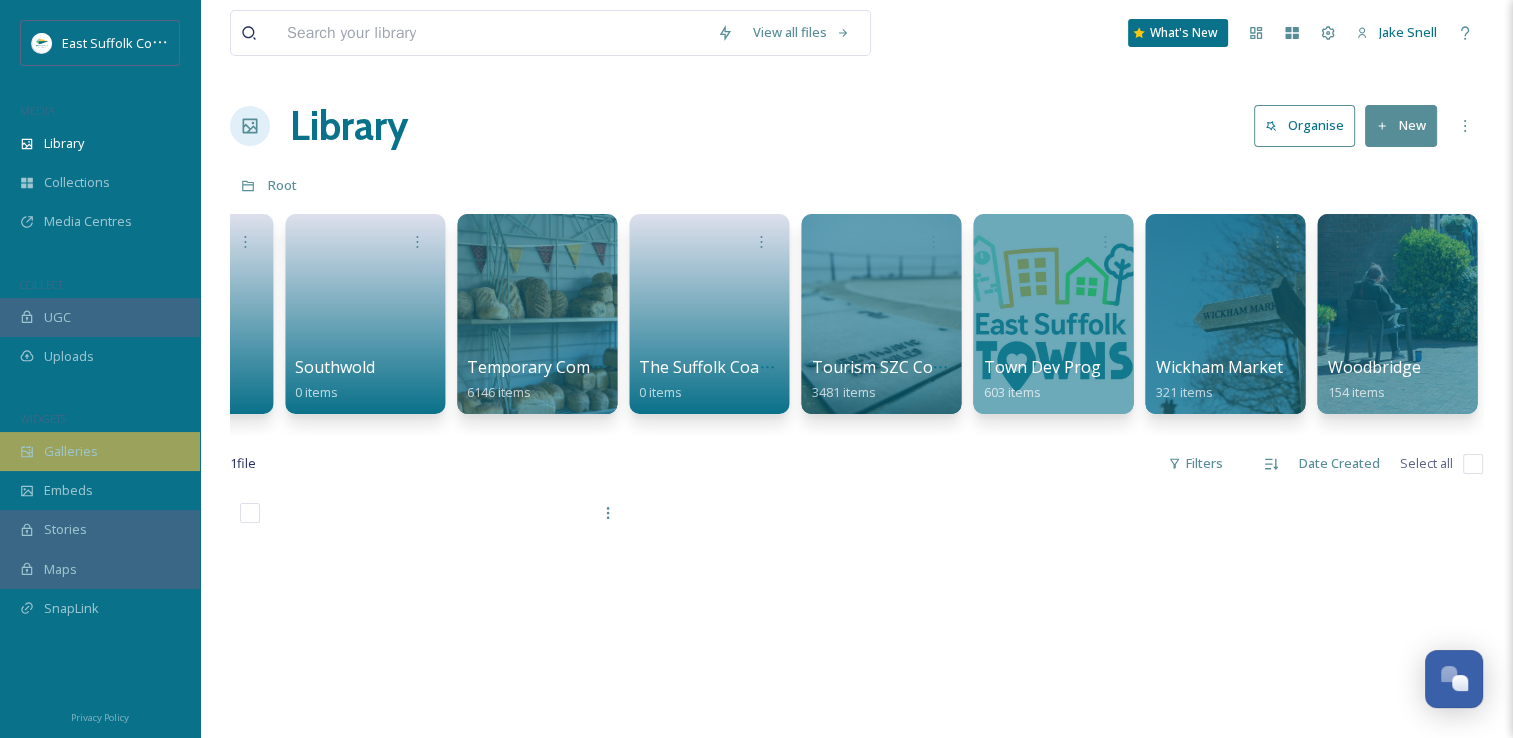 click on "Galleries" at bounding box center [100, 451] 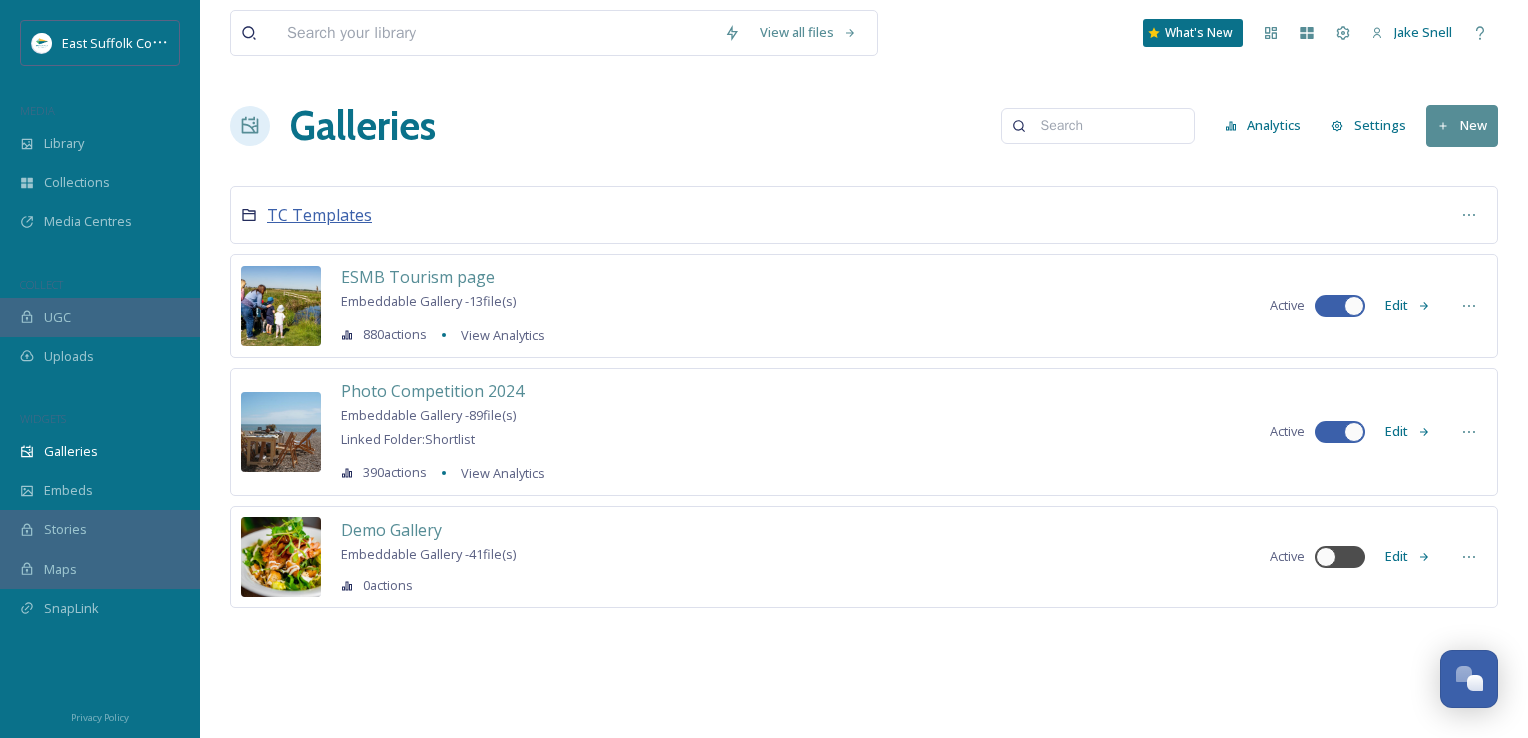 click on "TC Templates" at bounding box center [319, 215] 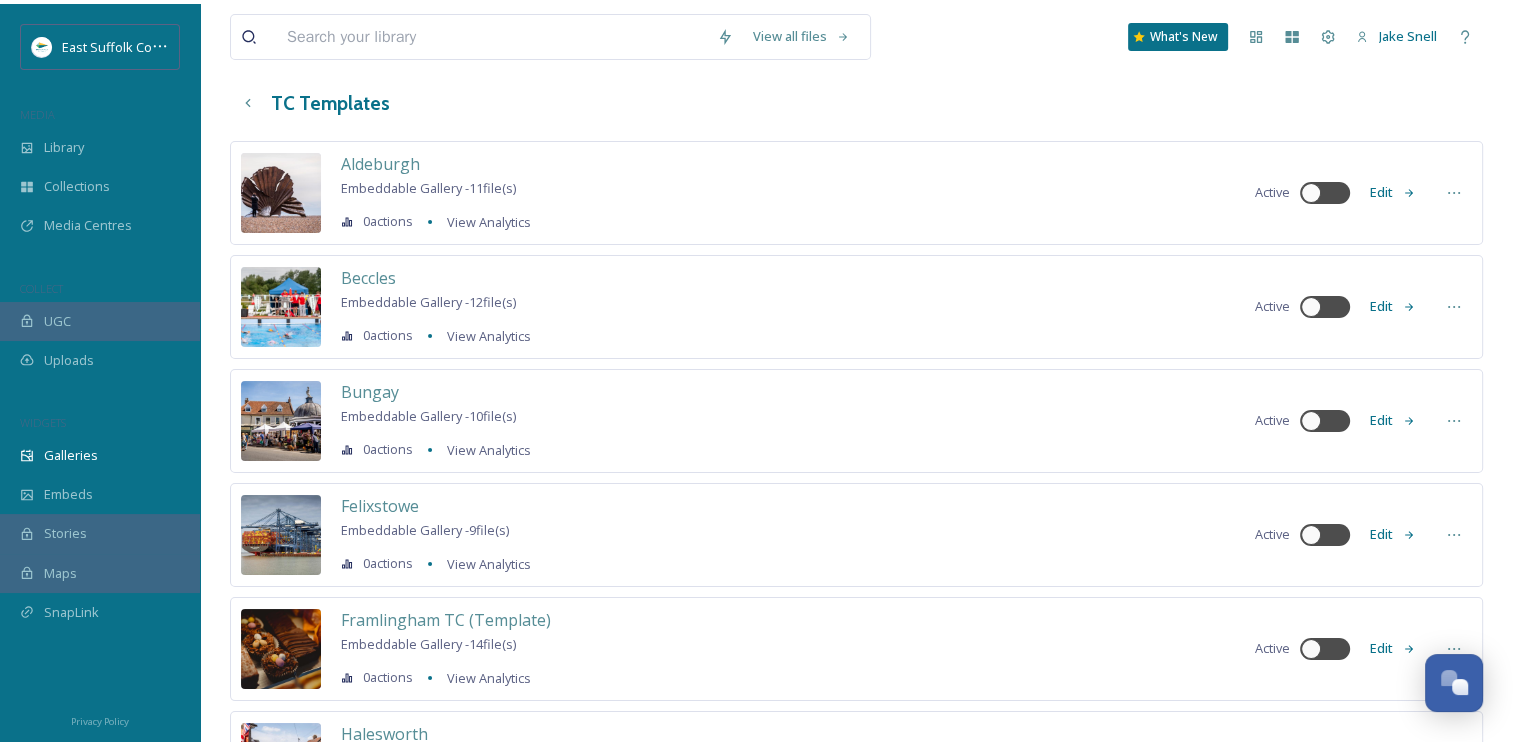 scroll, scrollTop: 0, scrollLeft: 0, axis: both 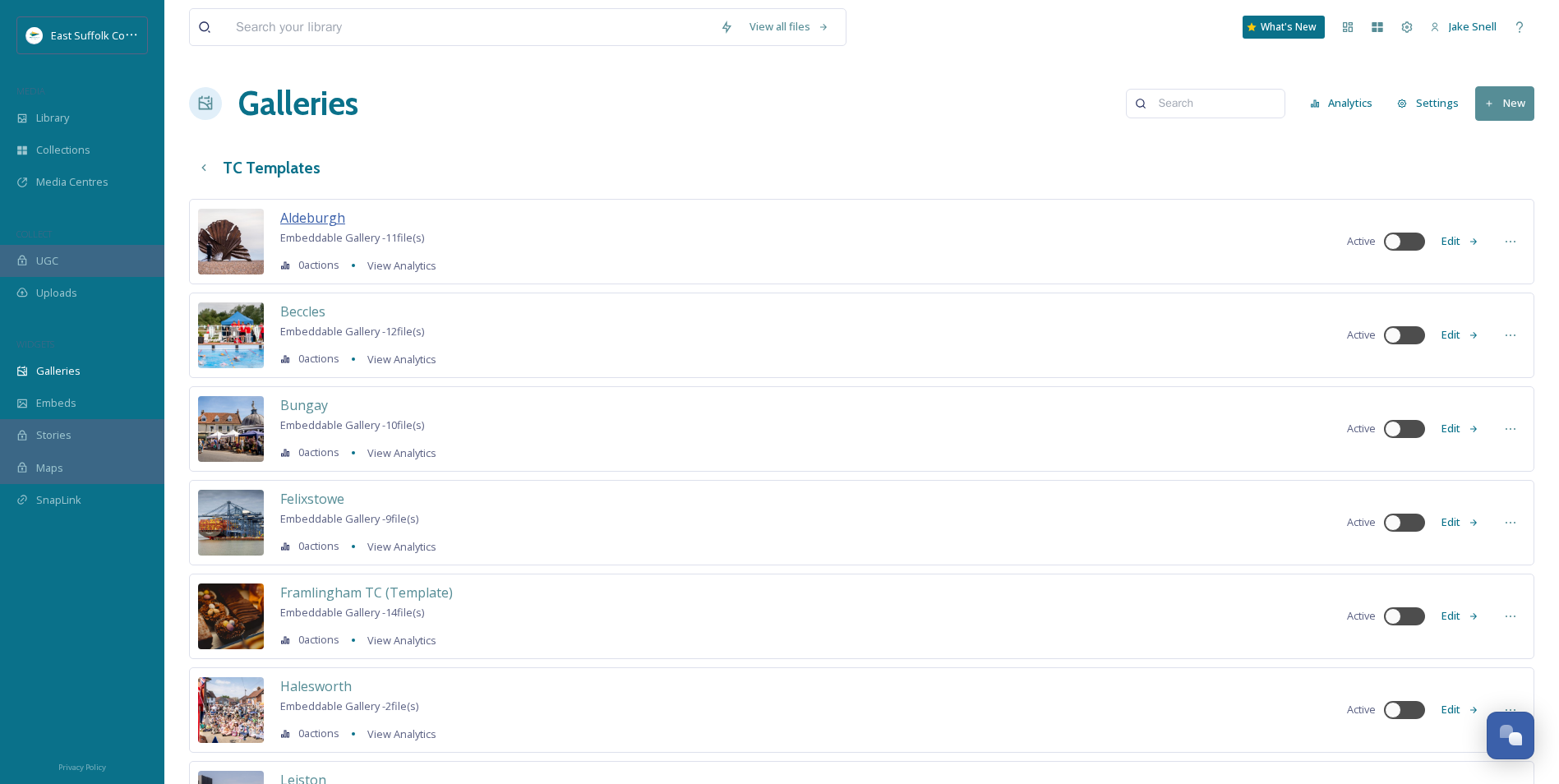 click on "Aldeburgh" at bounding box center (312, 218) 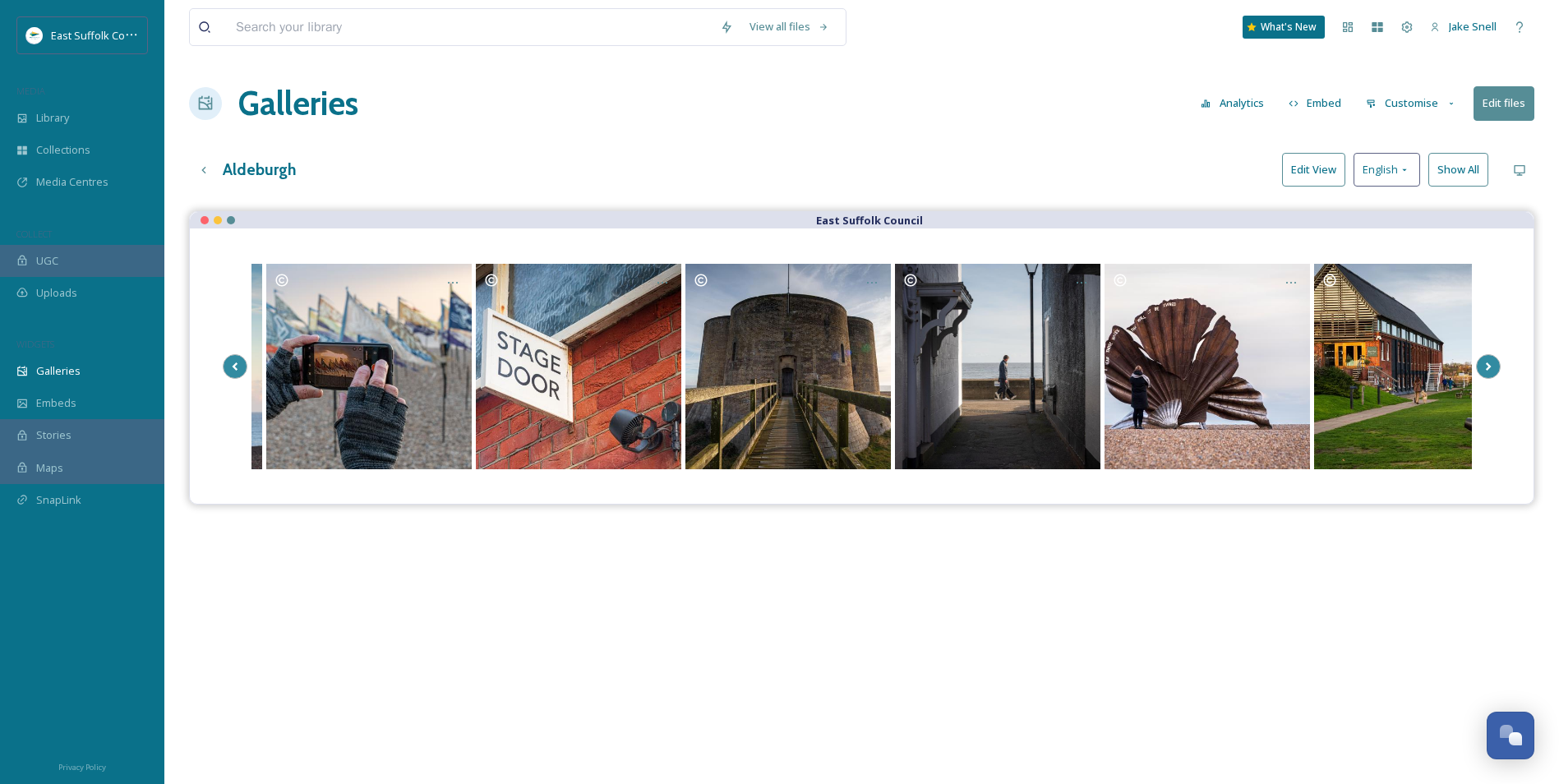 click on "Customise" at bounding box center [1411, 103] 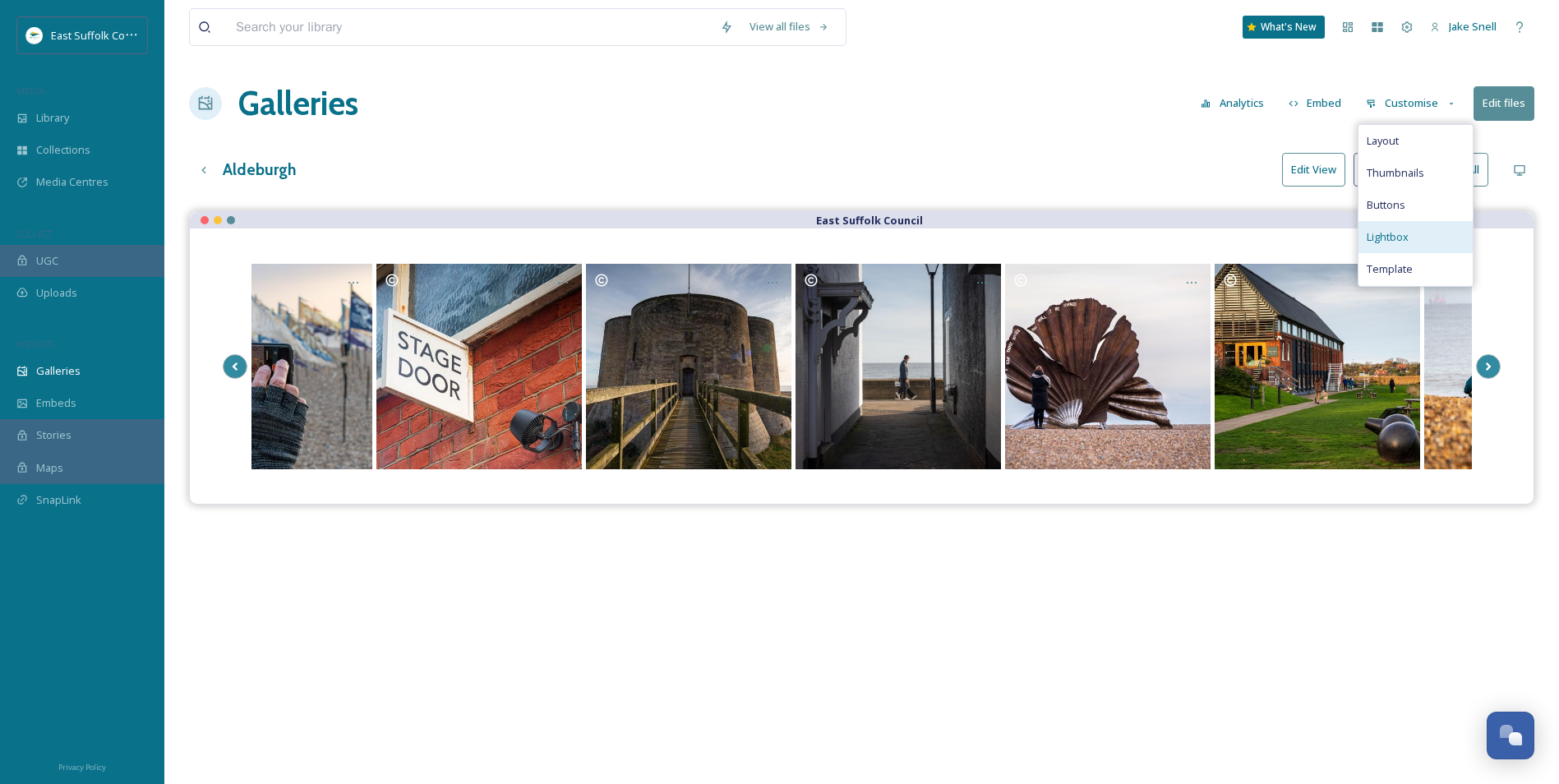 click on "Lightbox" at bounding box center (1387, 237) 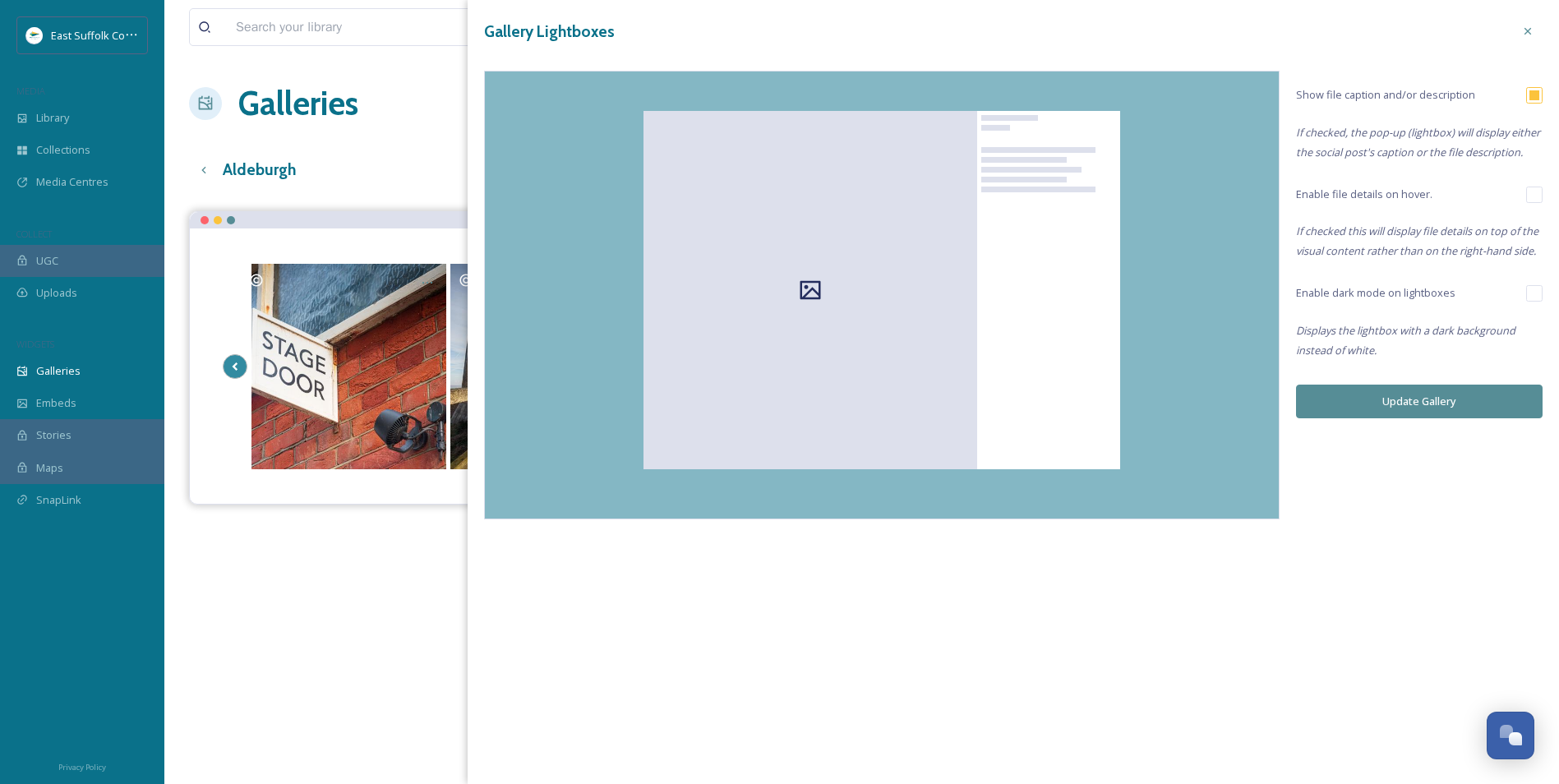 click at bounding box center (1534, 293) 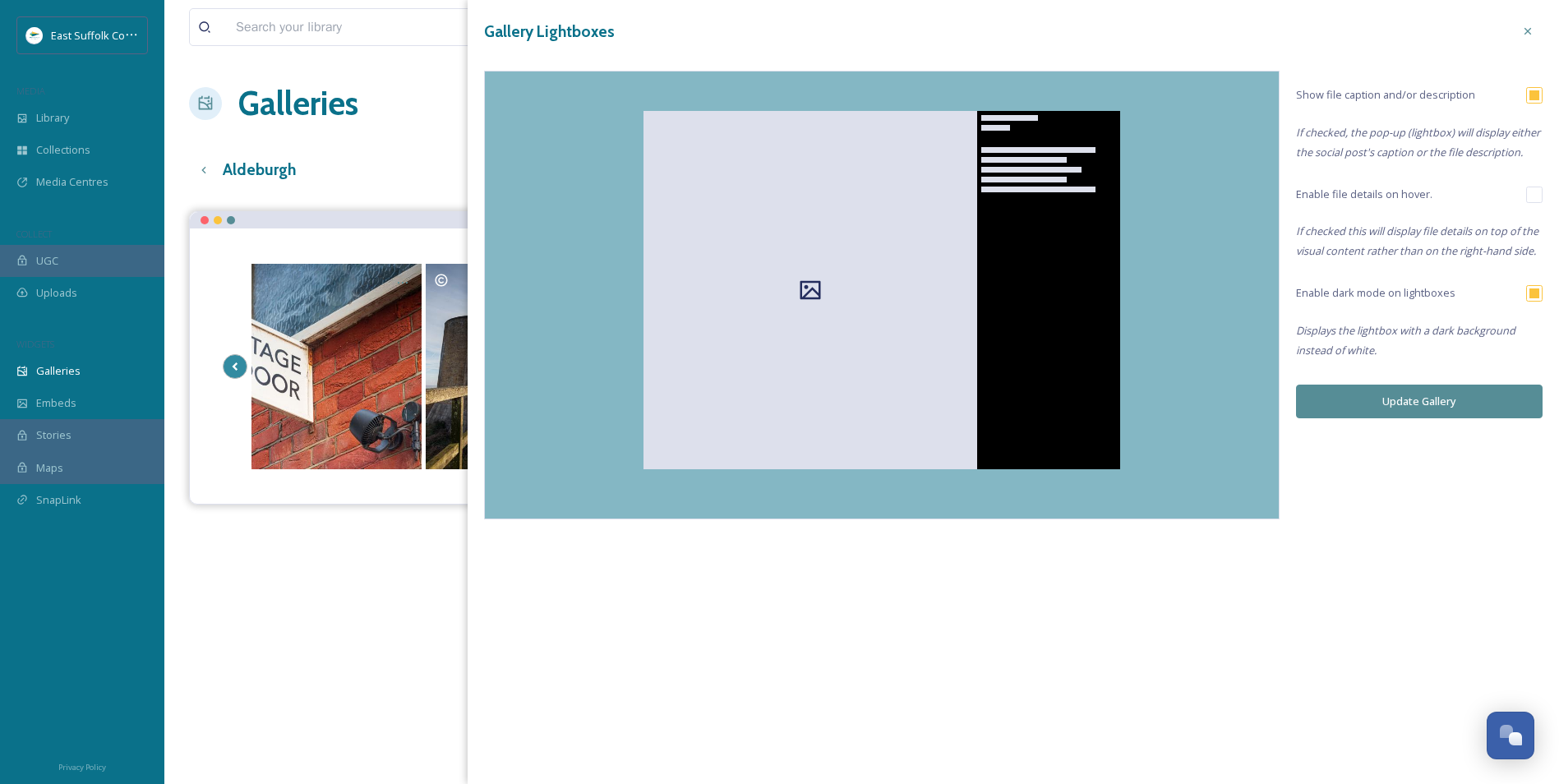 click at bounding box center (1534, 293) 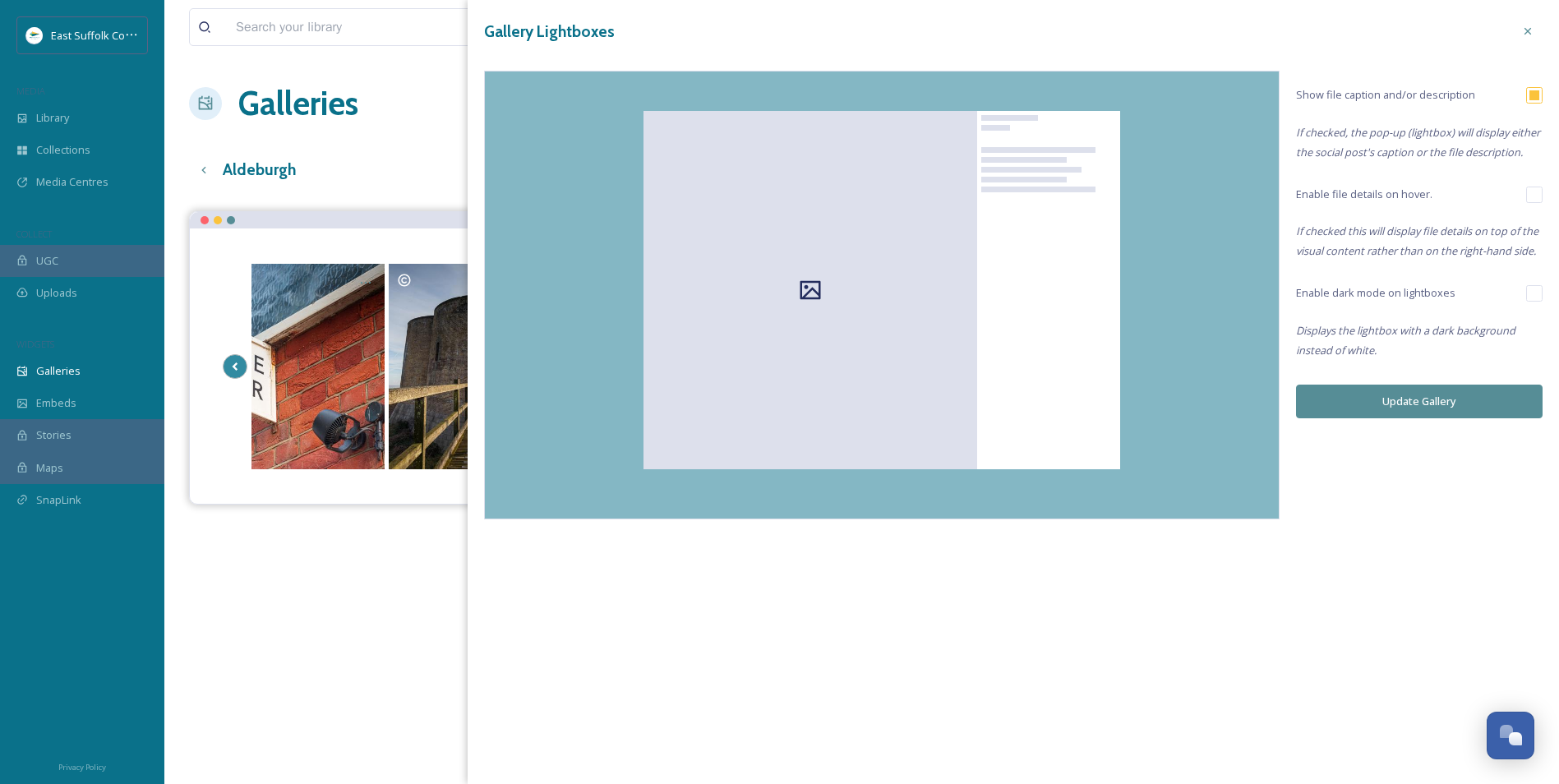 click on "Show file caption and/or description If checked, the pop-up (lightbox) will display either the social post's caption or the file description. Enable file details on hover. If checked this will display file details on top of the visual content rather than on the right-hand side. Enable dark mode on lightboxes Displays the lightbox with a dark background instead of white. Update Gallery" at bounding box center (1419, 244) 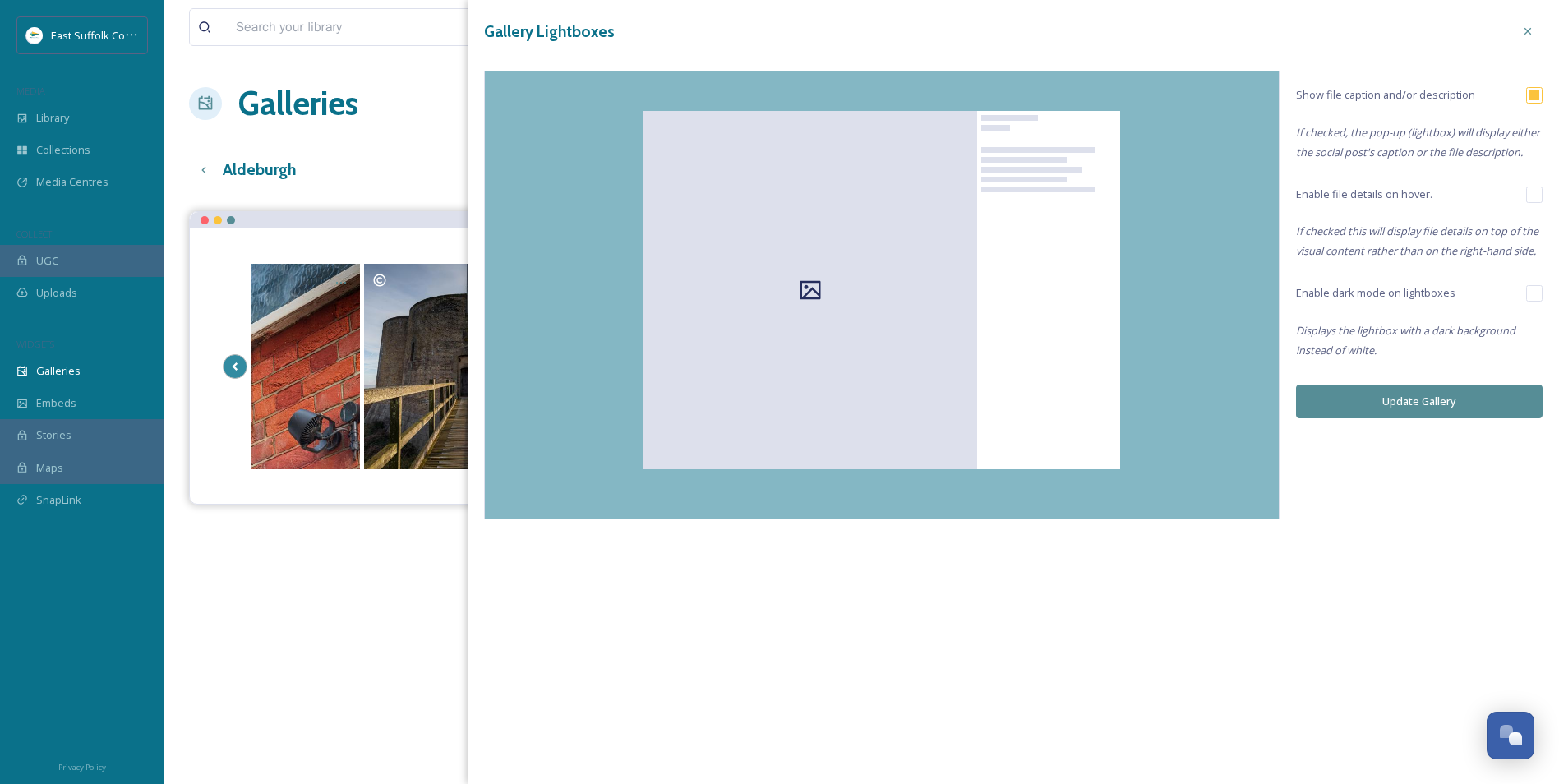 drag, startPoint x: 1530, startPoint y: 197, endPoint x: 1524, endPoint y: 207, distance: 11.661904 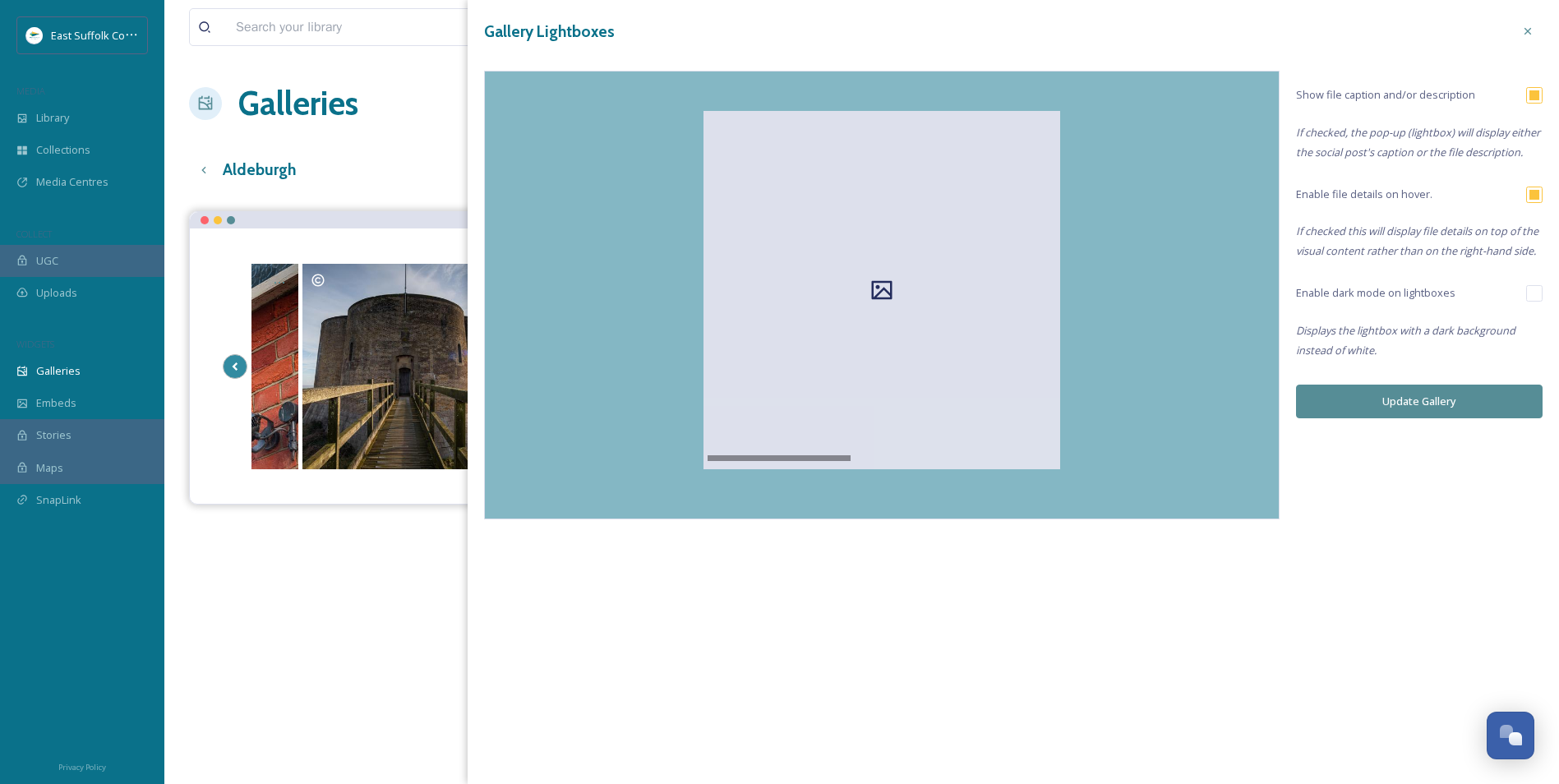click at bounding box center [1534, 195] 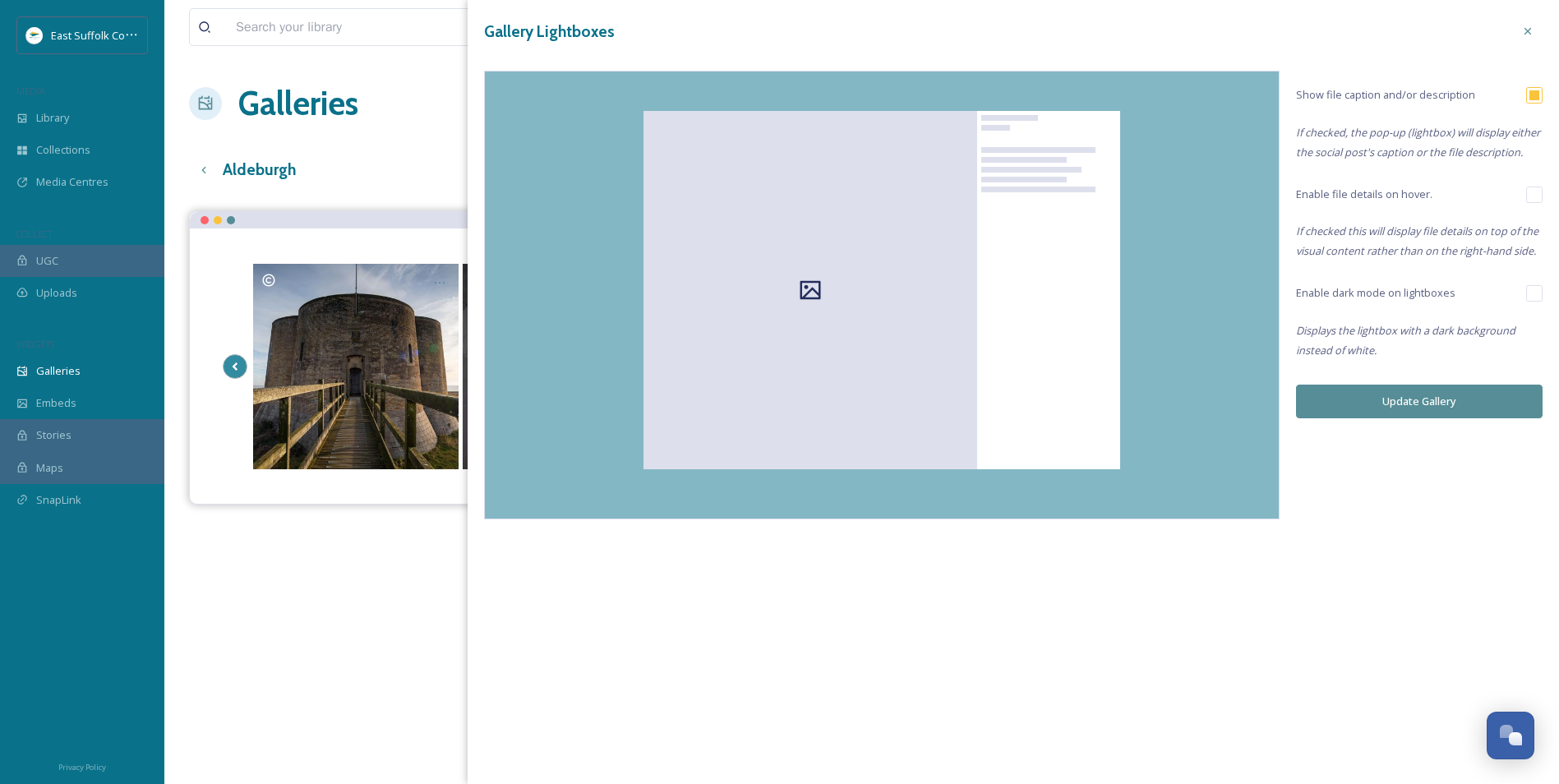 click on "Update Gallery" at bounding box center [1419, 401] 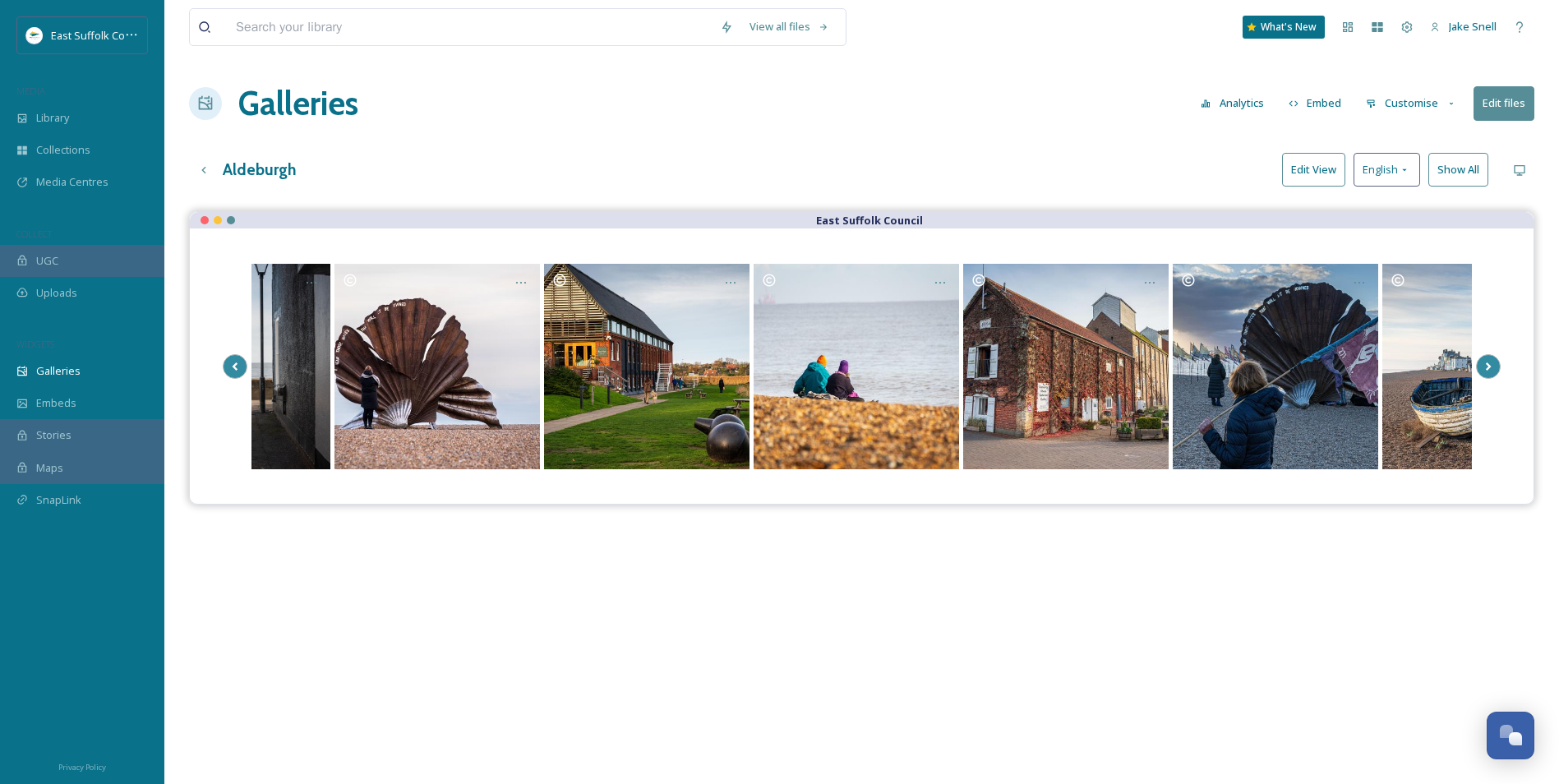 click on "Analytics" at bounding box center (1232, 103) 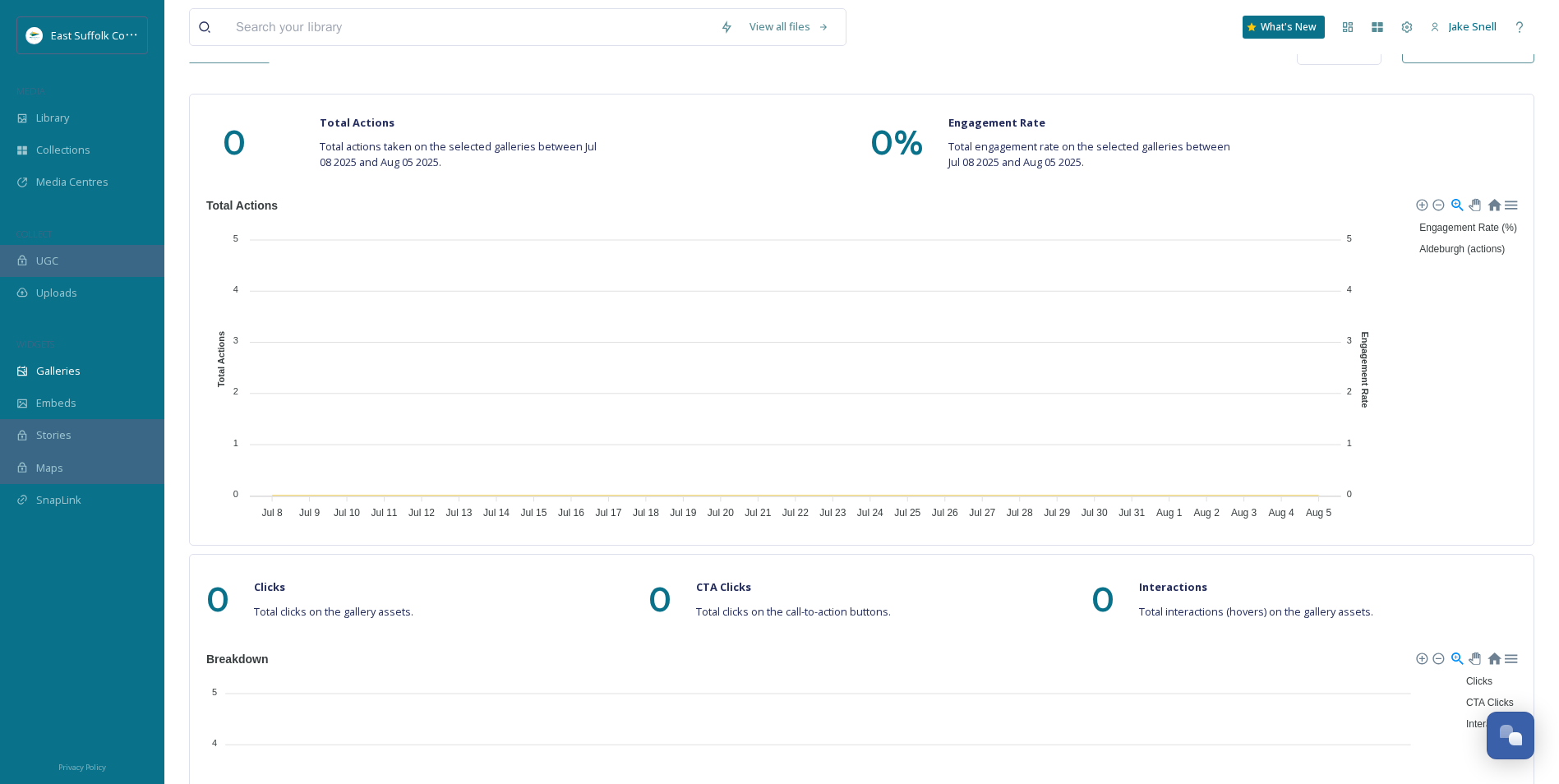 scroll, scrollTop: 0, scrollLeft: 0, axis: both 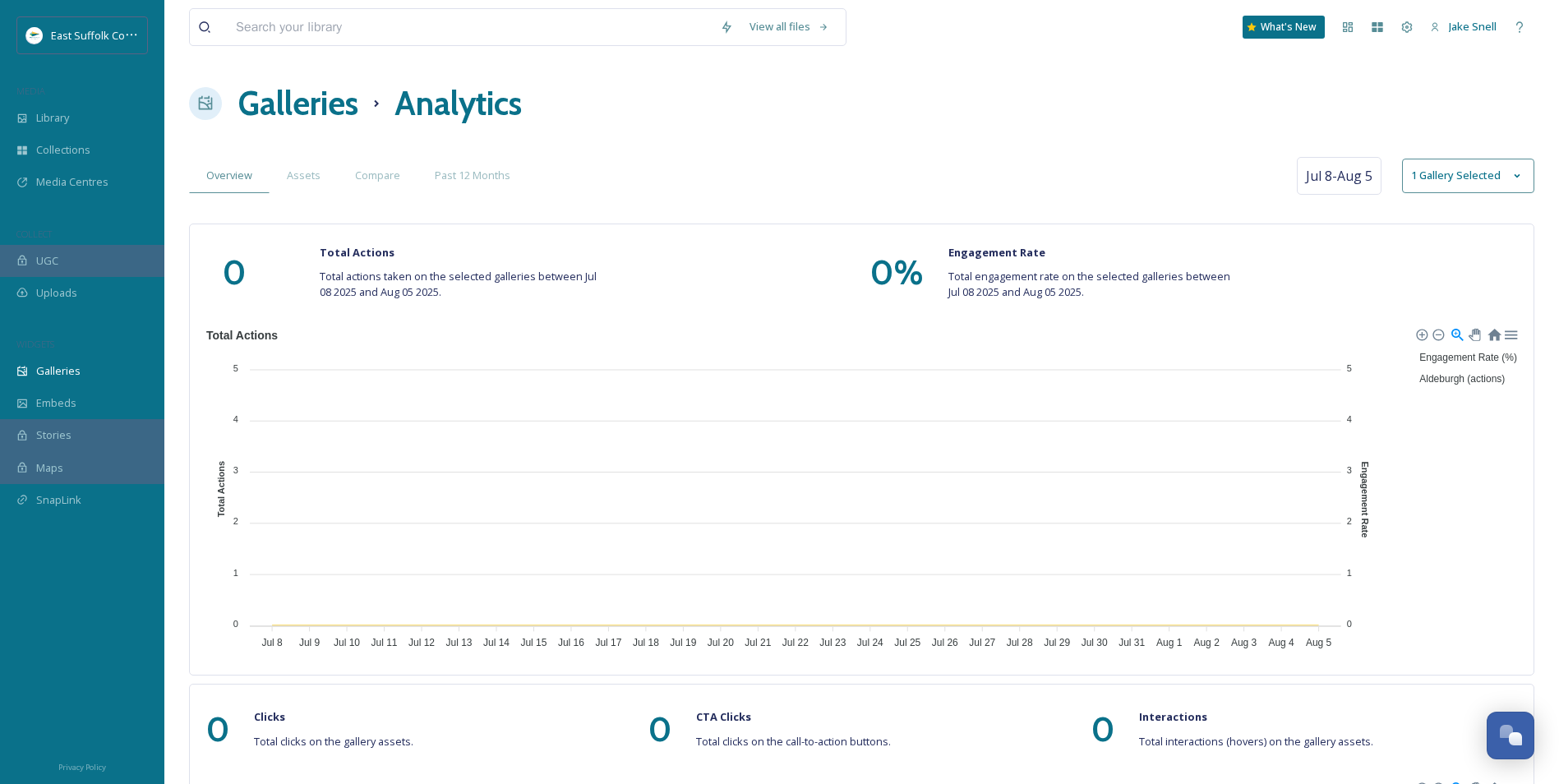 click on "View all files What's New [FIRST] [LAST] Galleries Analytics Overview Assets Compare Past 12 Months Jul 8 - Aug 5 1 Gallery Selected 0 Total Actions Total actions taken on the selected galleries between Jul 08 2025 and Aug 05 2025. 0 % Engagement Rate Total engagement rate on the selected galleries between Jul 08 2025 and Aug 05 2025. Engagement Rate (%) Aldeburgh (actions) 5 5 4 4 3 3 2 2 1 1 0 0 Engagement Rate Jul 8 Jul 8 Jul 9 Jul 9 Jul 10 Jul 10 Jul 11 Jul 11 Jul 12 Jul 12 Jul 13 Jul 13 Jul 14 Jul 14 Jul 15 Jul 15 Jul 16 Jul 16 Jul 17 Jul 17 Jul 18 Jul 18 Jul 19 Jul 19 Jul 20 Jul 20 Jul 21 Jul 21 Jul 22 Jul 22 Jul 23 Jul 23 Jul 24 Jul 24 Jul 25 Jul 25 Jul 26 Jul 26 Jul 27 Jul 27 Jul 28 Jul 28 Jul 29 Jul 29 Jul 30 Jul 30 Jul 31 Jul 31 Aug 1 Aug 1 Aug 2 Aug 2 Aug 3 Aug 3 Aug 4 Aug 4 Aug 5 Aug 5 5 5 4 4 3 3 2 2 1 1 0 0 Total Actions Total Actions Jul 11 Engagement Rate (%): 0 Aldeburgh (actions): 0 Jul 11" at bounding box center (861, 938) 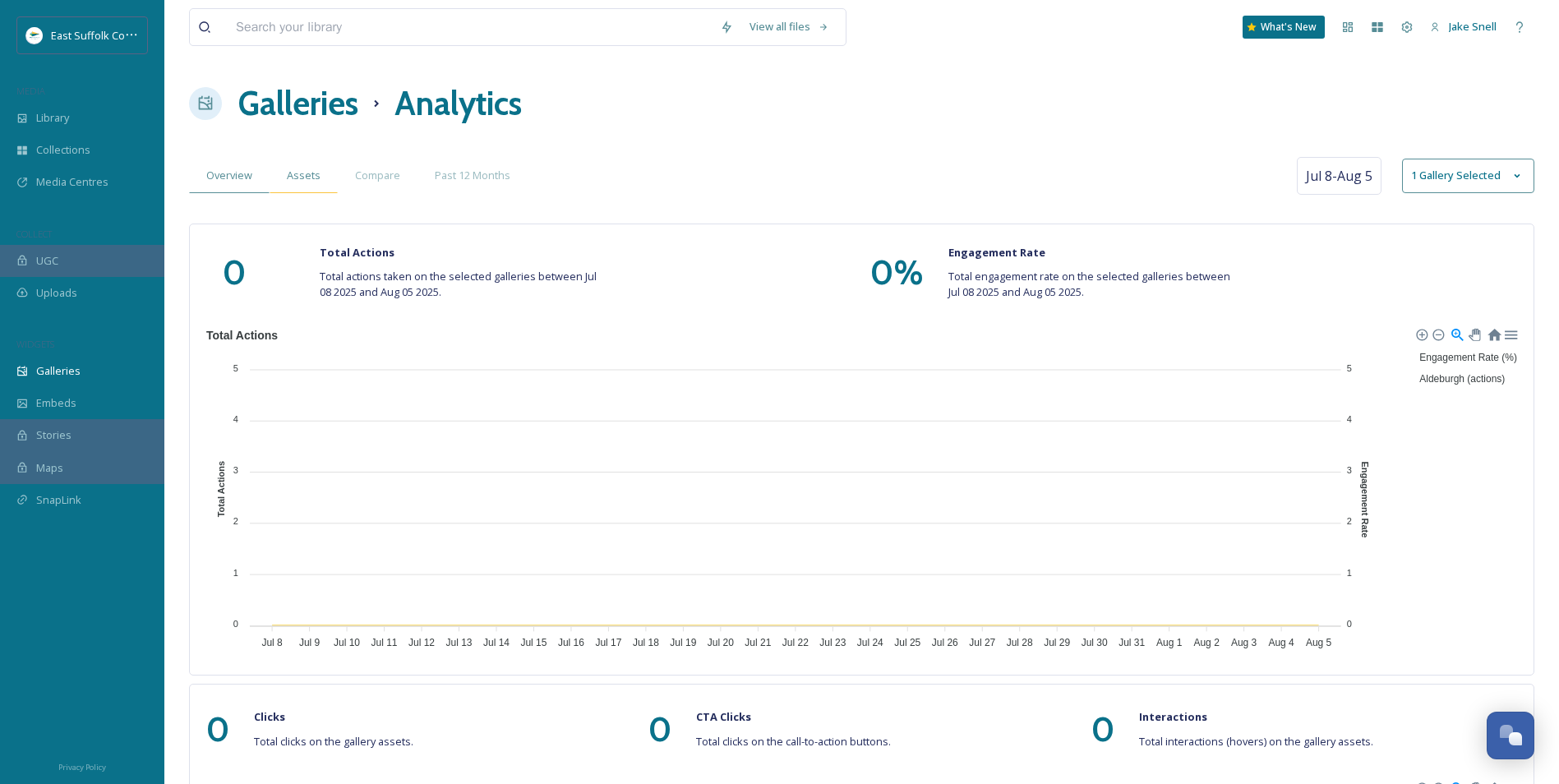 click on "Assets" at bounding box center (303, 175) 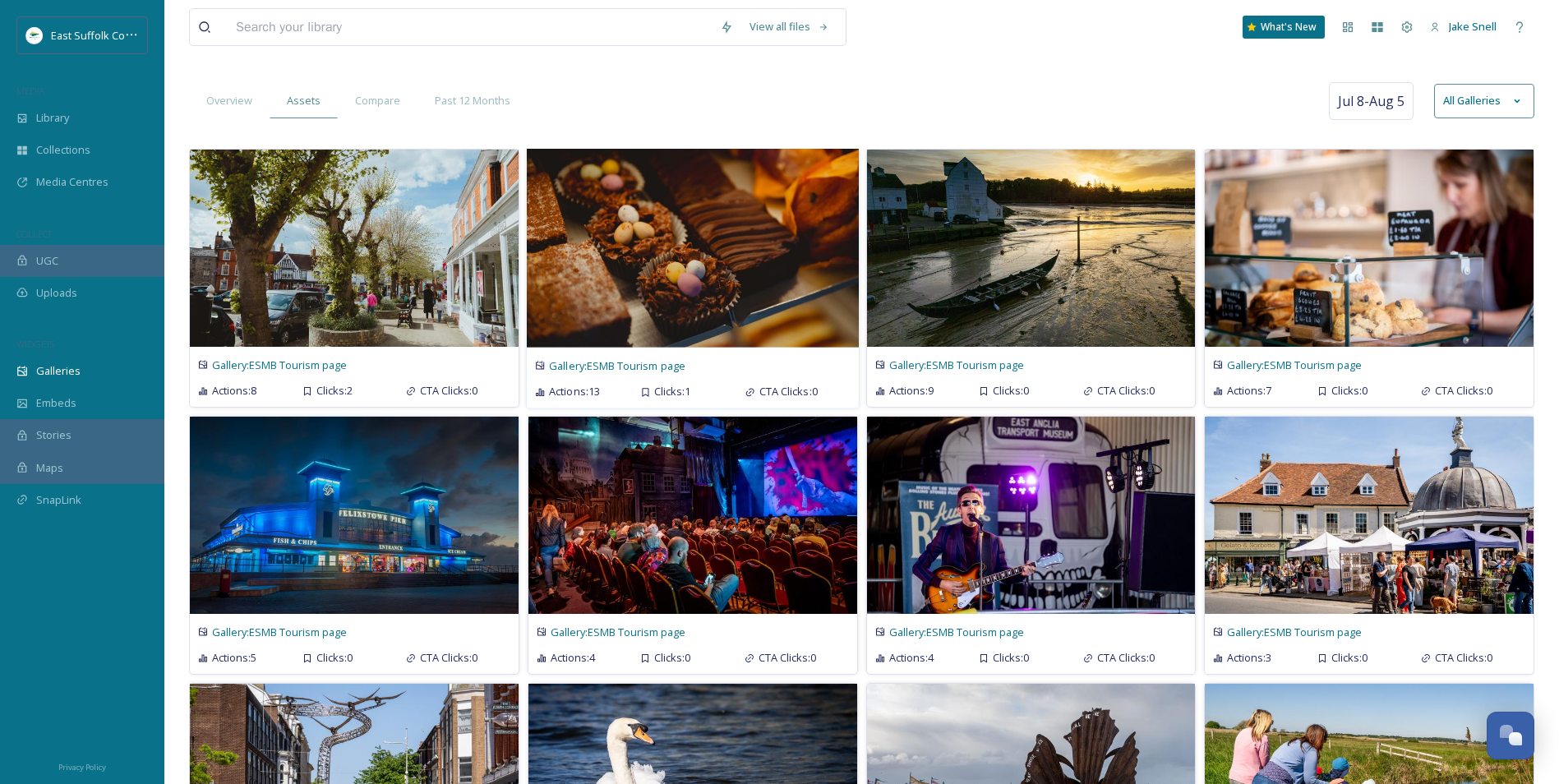 scroll, scrollTop: 0, scrollLeft: 0, axis: both 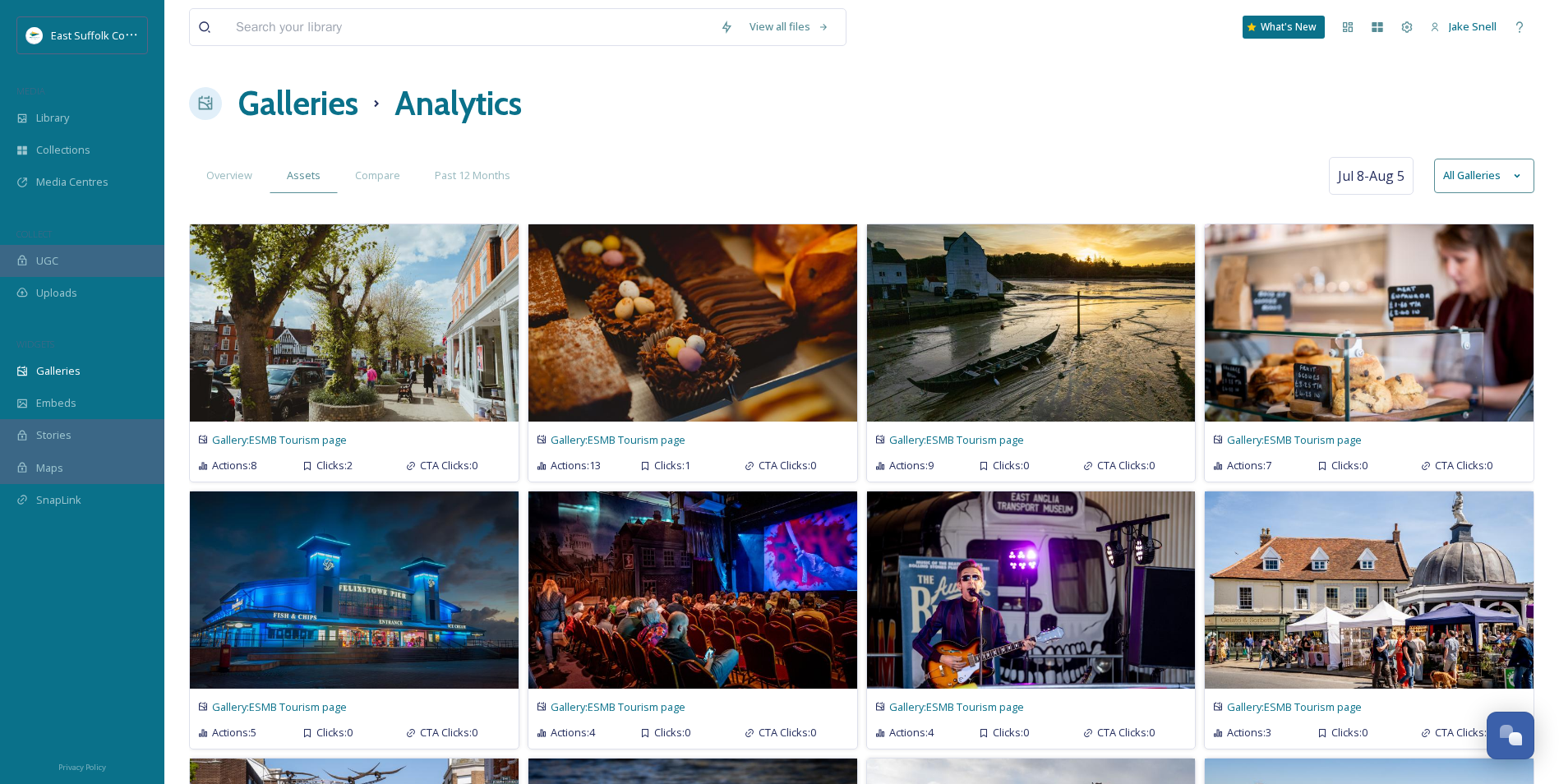 click on "Galleries" at bounding box center (298, 104) 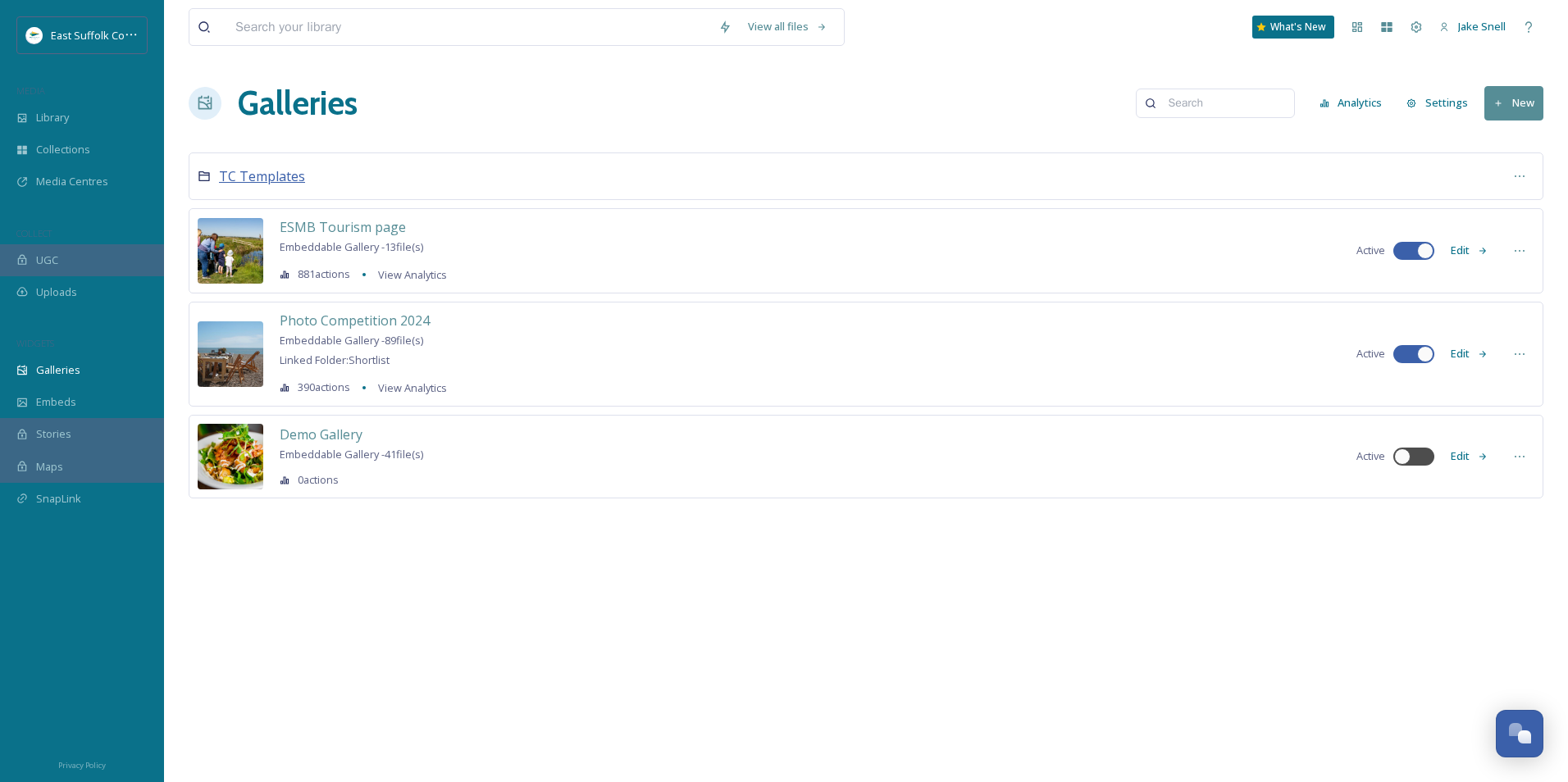 click on "TC Templates" at bounding box center (262, 176) 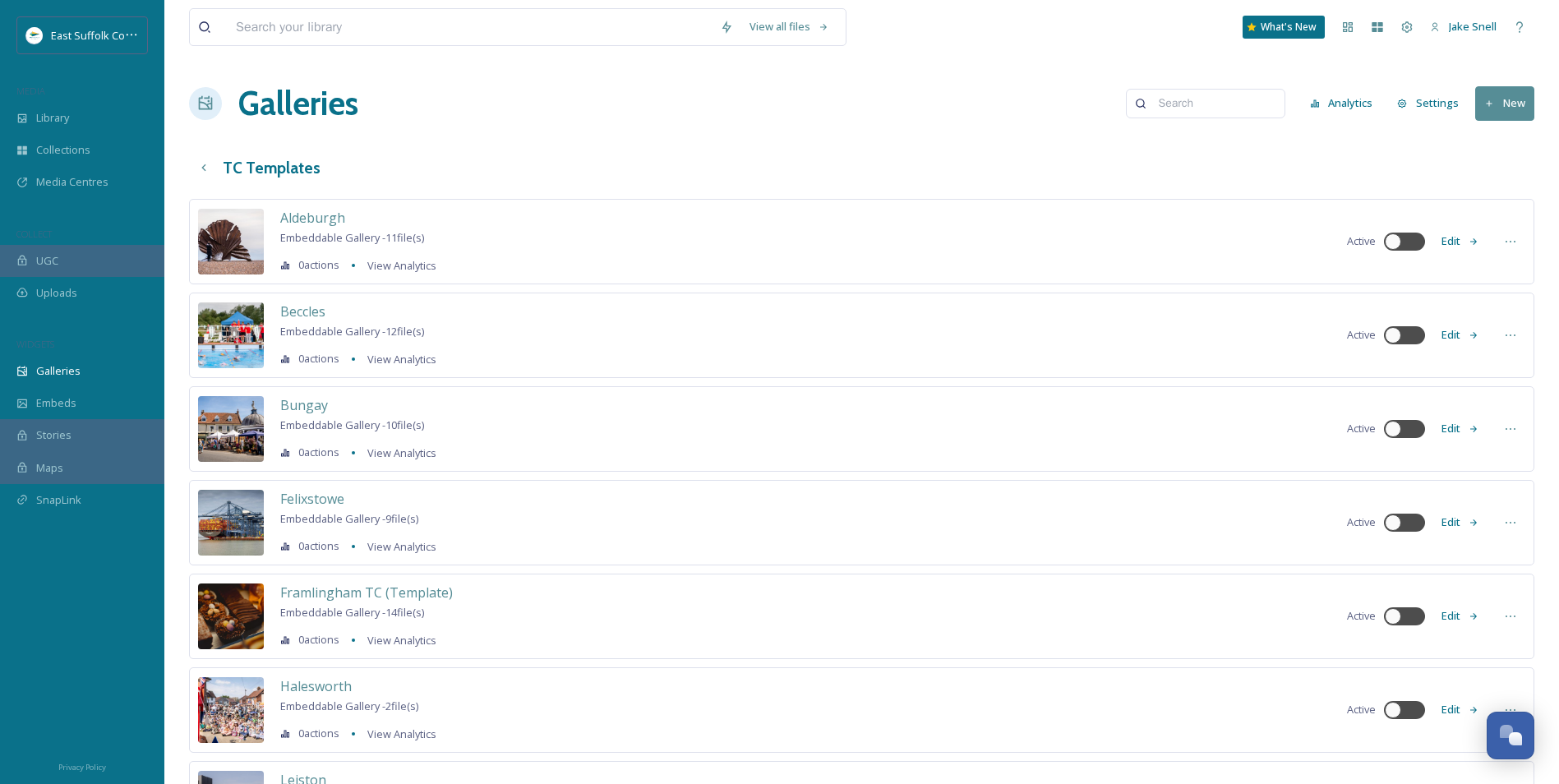 click on "Aldeburgh Embeddable Gallery - 11 file(s) 0 actions View Analytics" at bounding box center [358, 242] 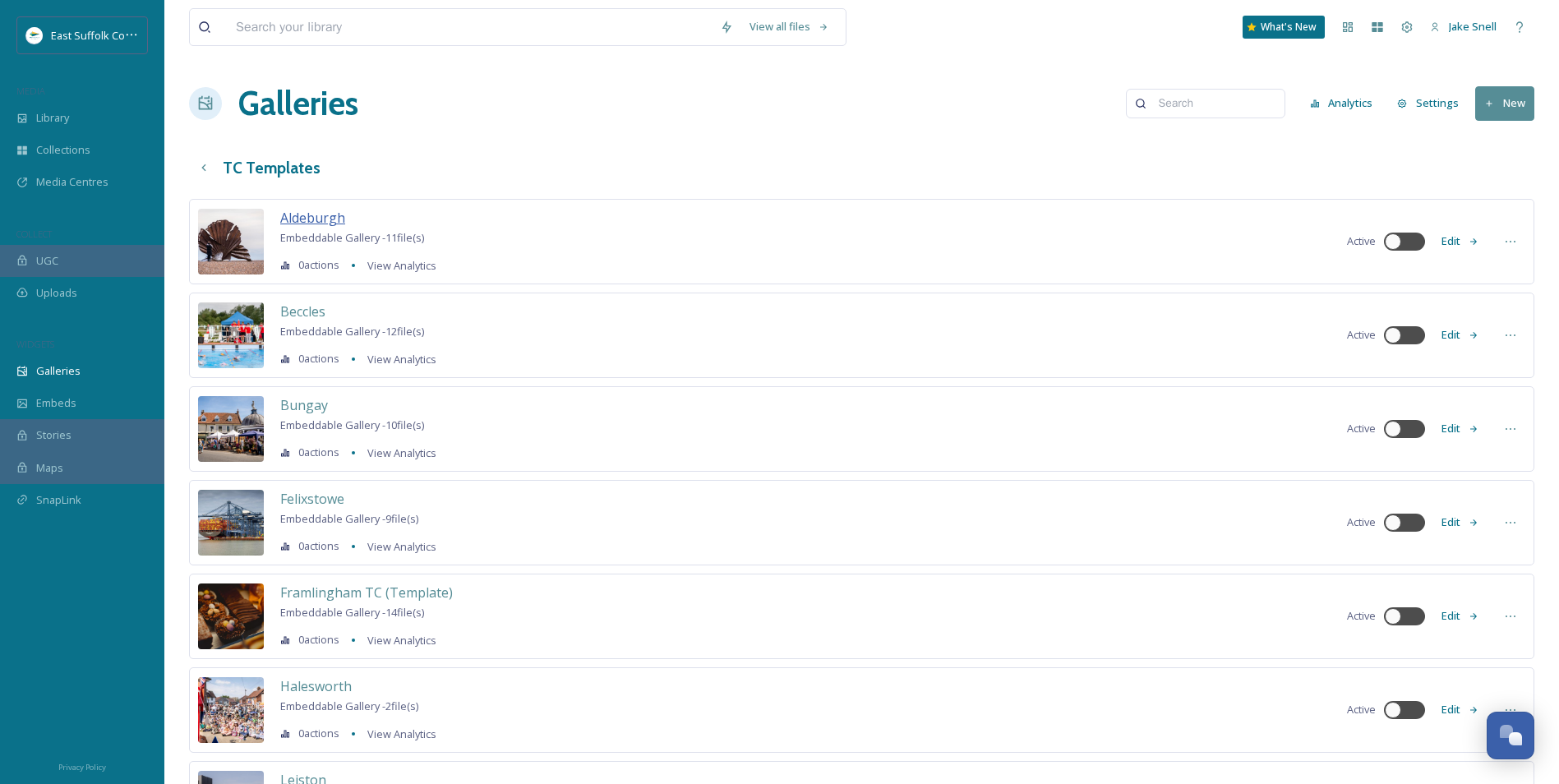 click on "Aldeburgh" at bounding box center [312, 218] 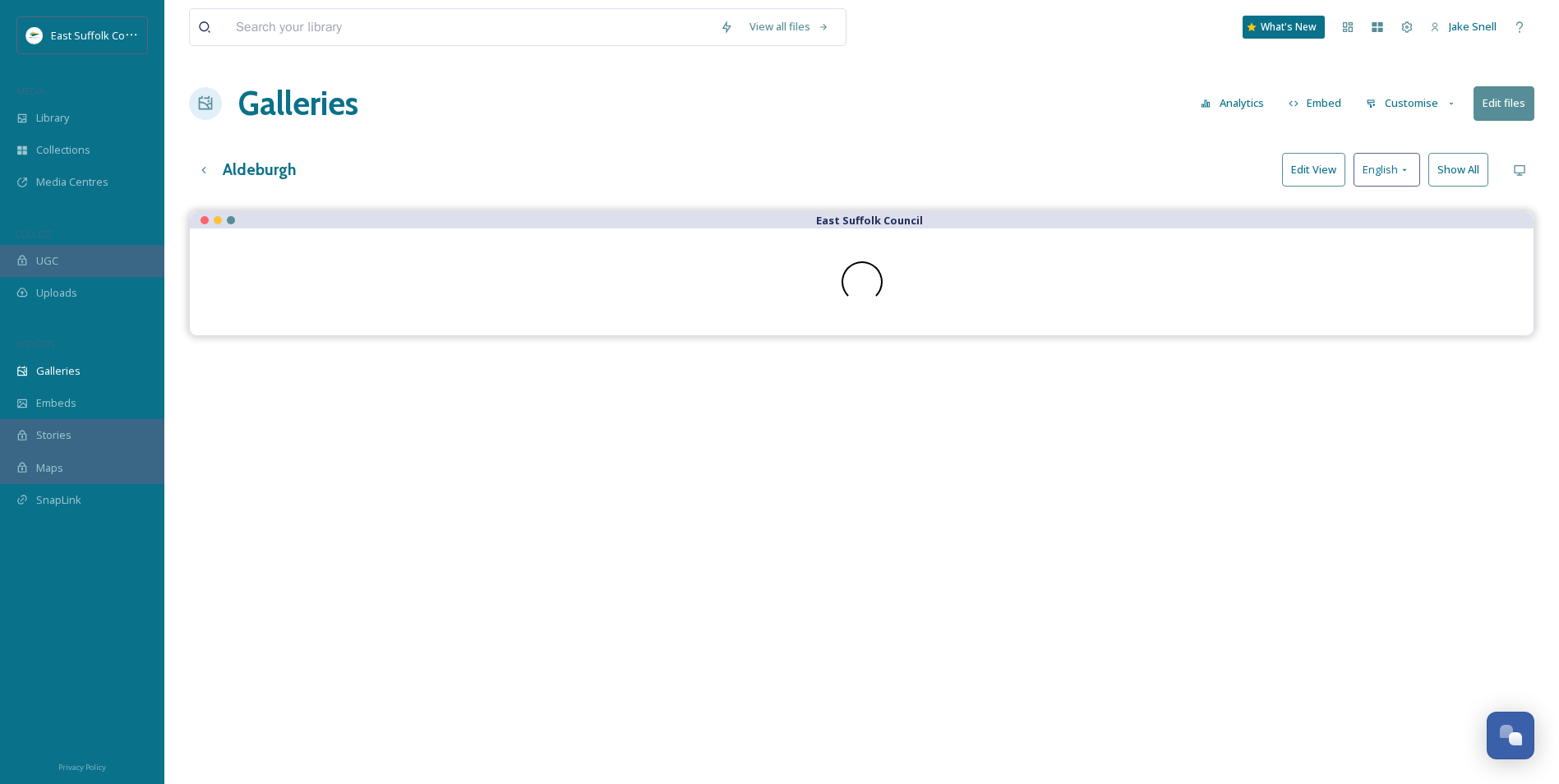 click on "Analytics" at bounding box center [1232, 103] 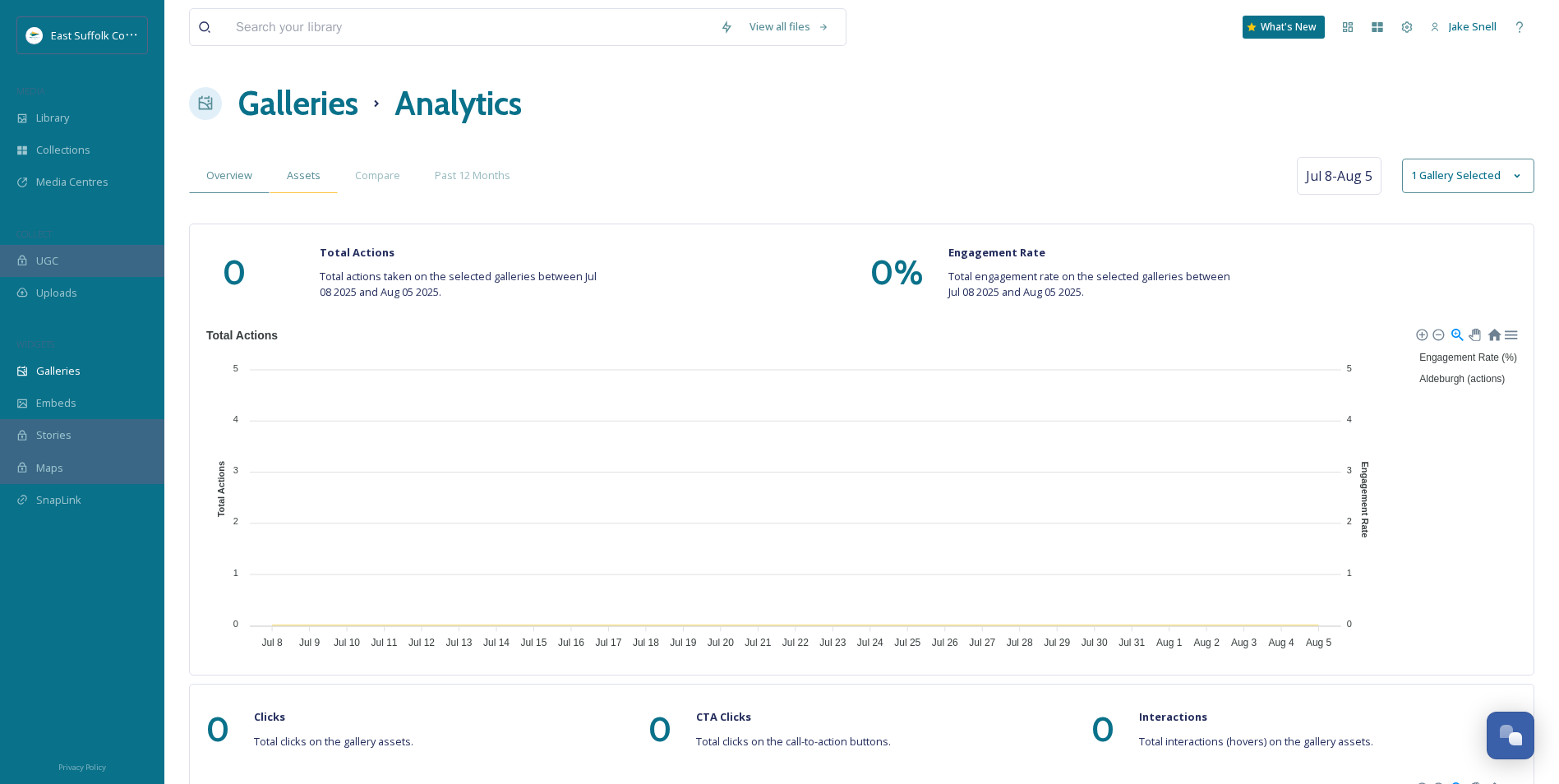 click on "Assets" at bounding box center [303, 175] 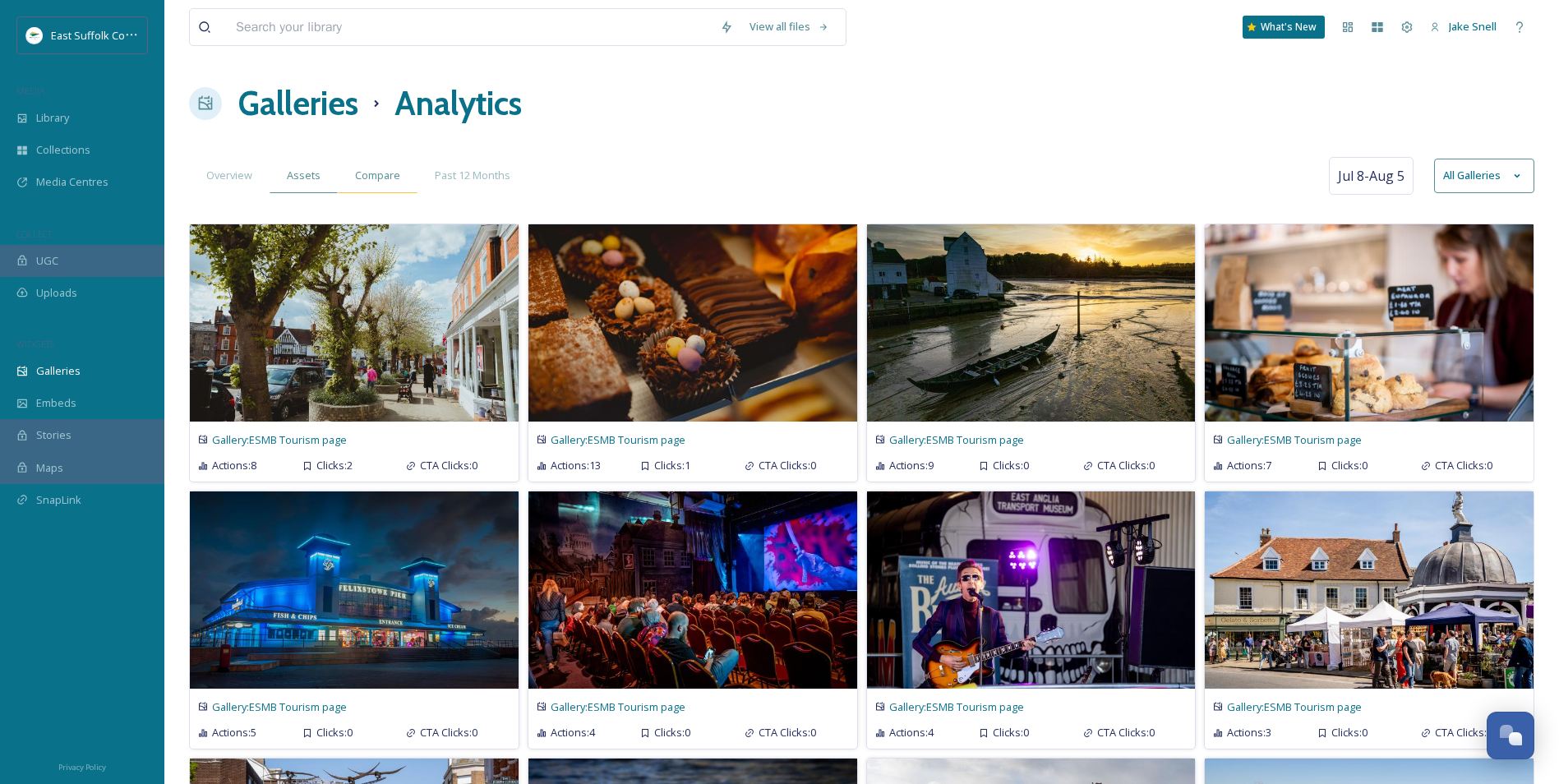 click on "Compare" at bounding box center (377, 175) 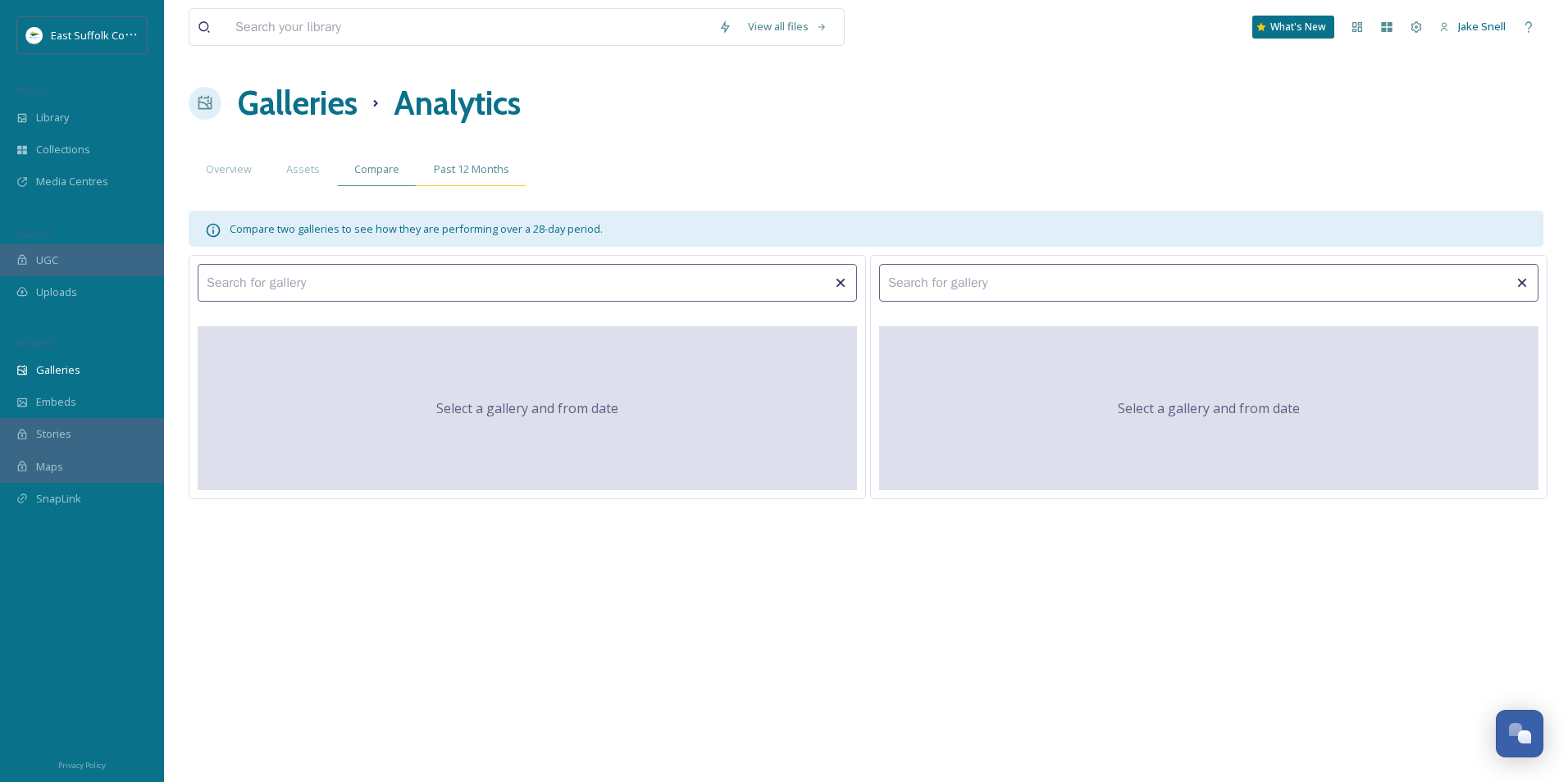 click on "Past 12 Months" at bounding box center (472, 169) 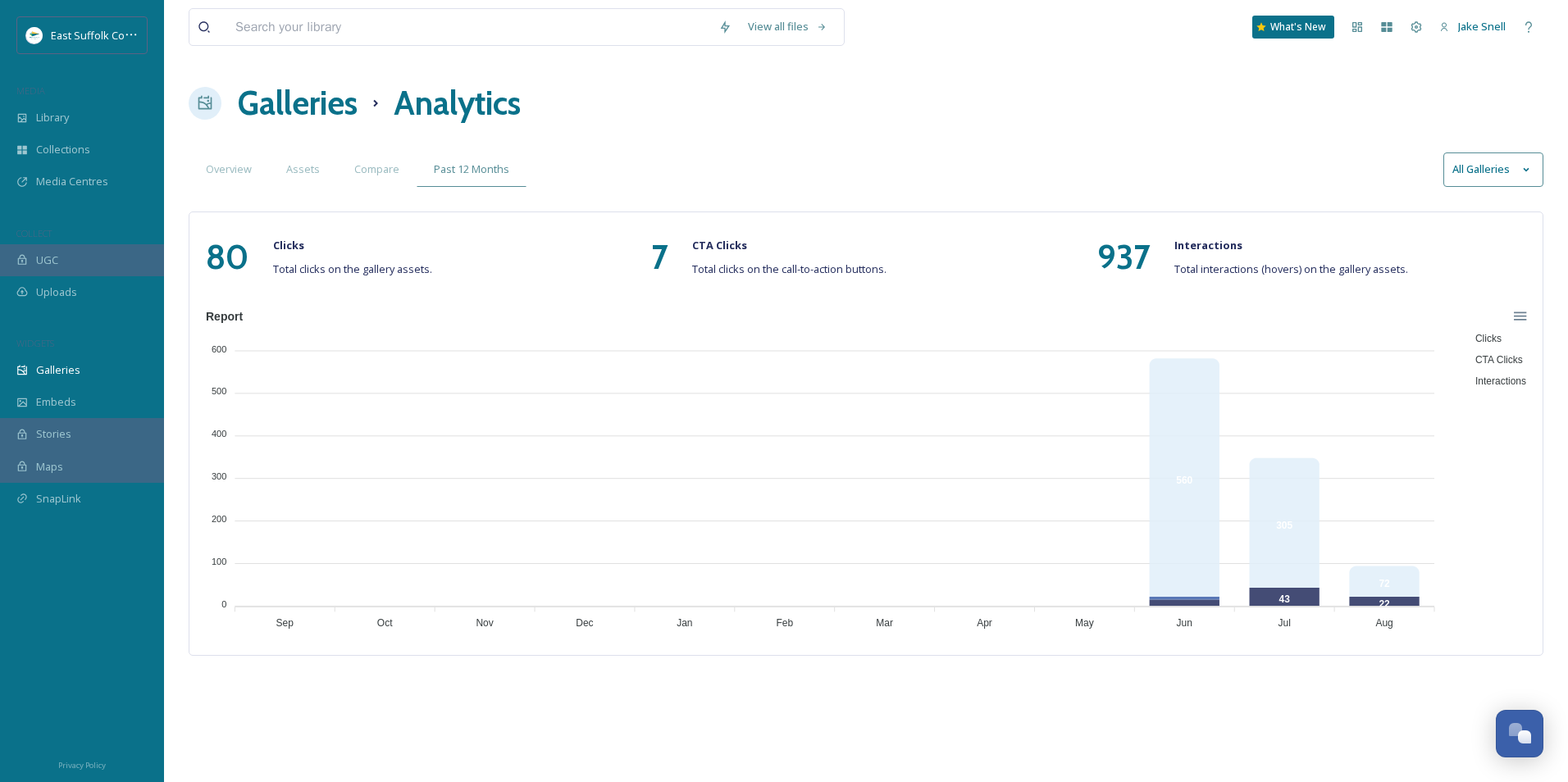 click on "Galleries" at bounding box center [298, 103] 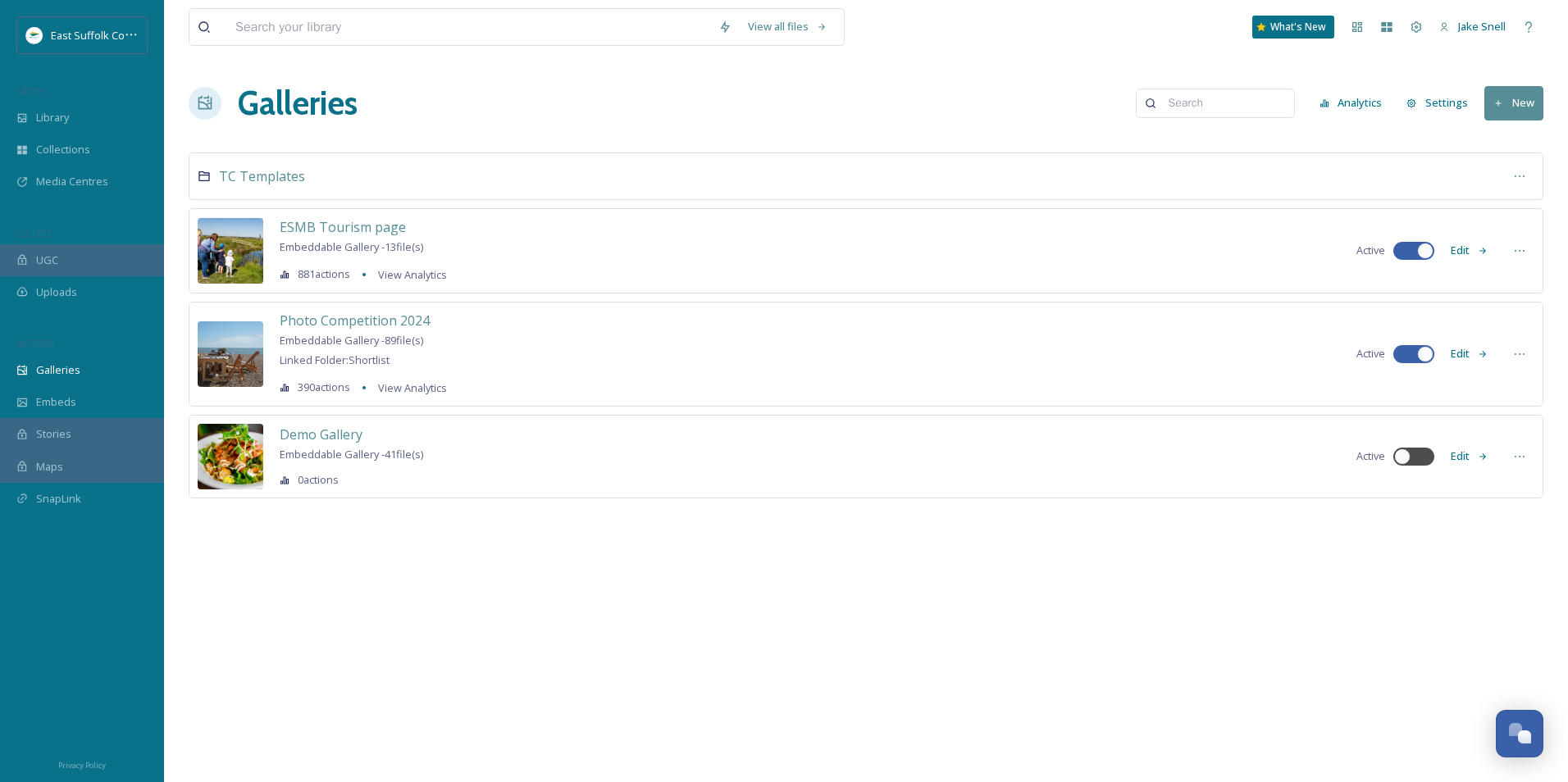 click on "Galleries" at bounding box center [298, 103] 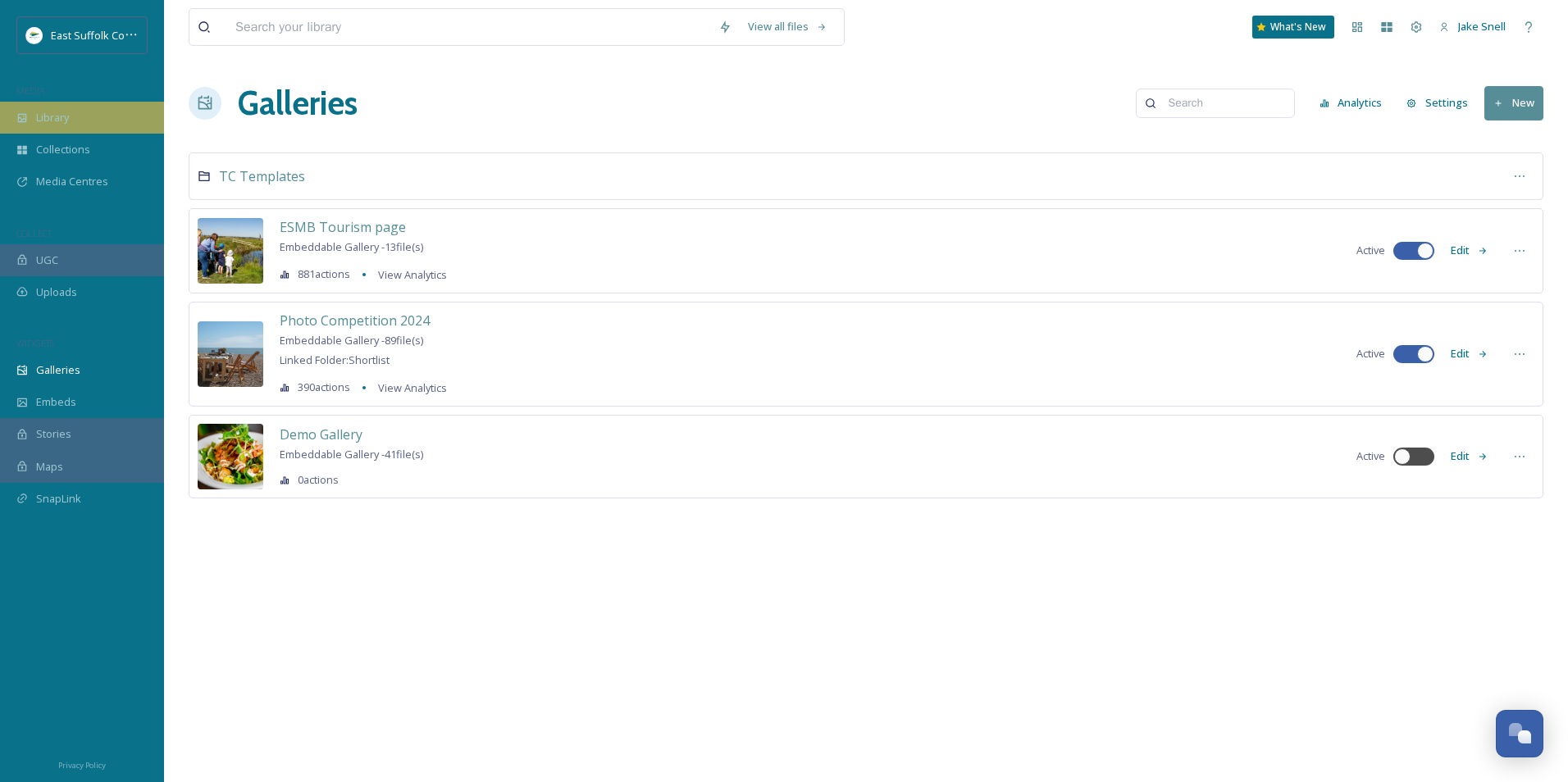 click on "Library" at bounding box center (82, 117) 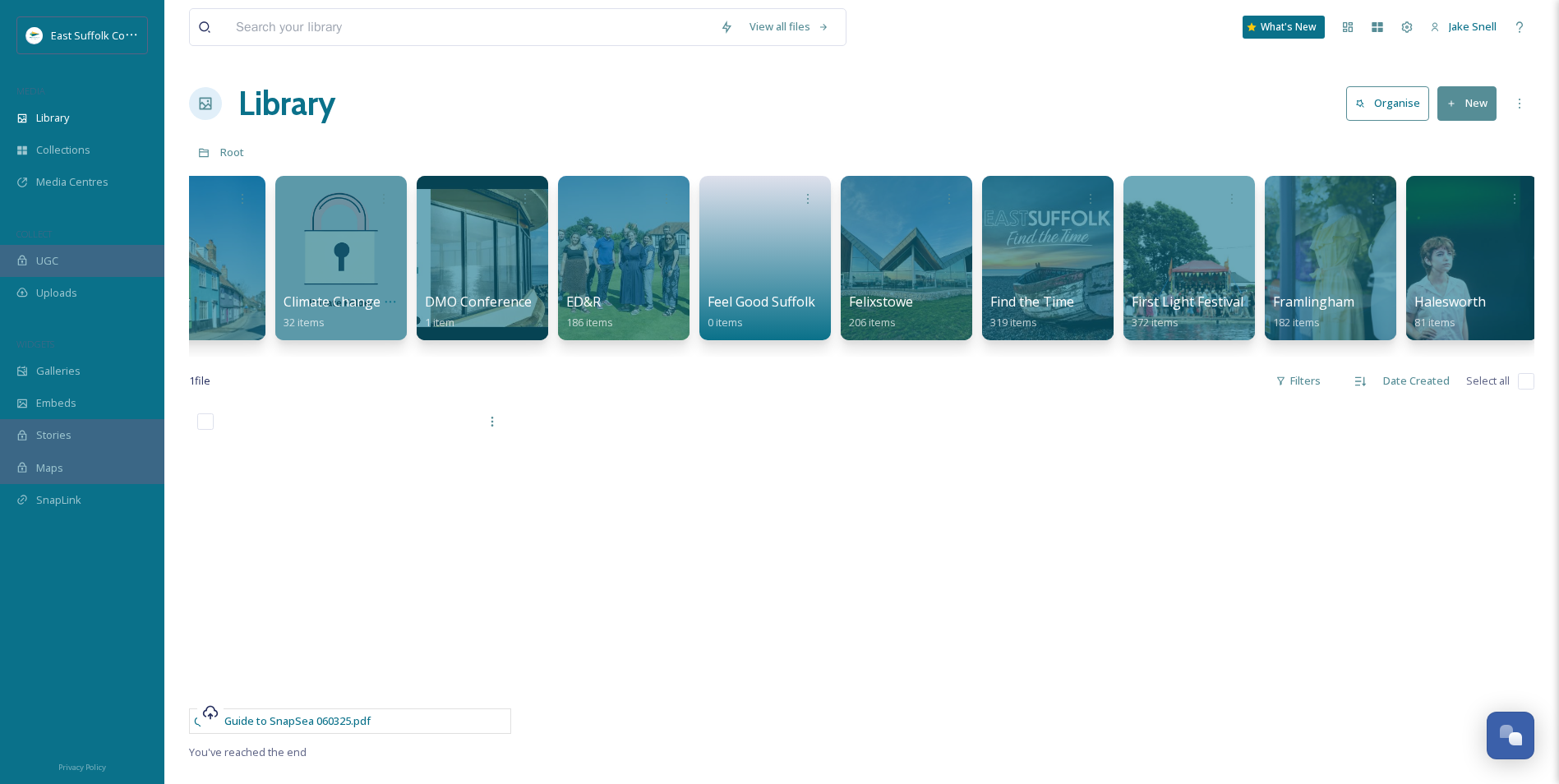 scroll, scrollTop: 0, scrollLeft: 769, axis: horizontal 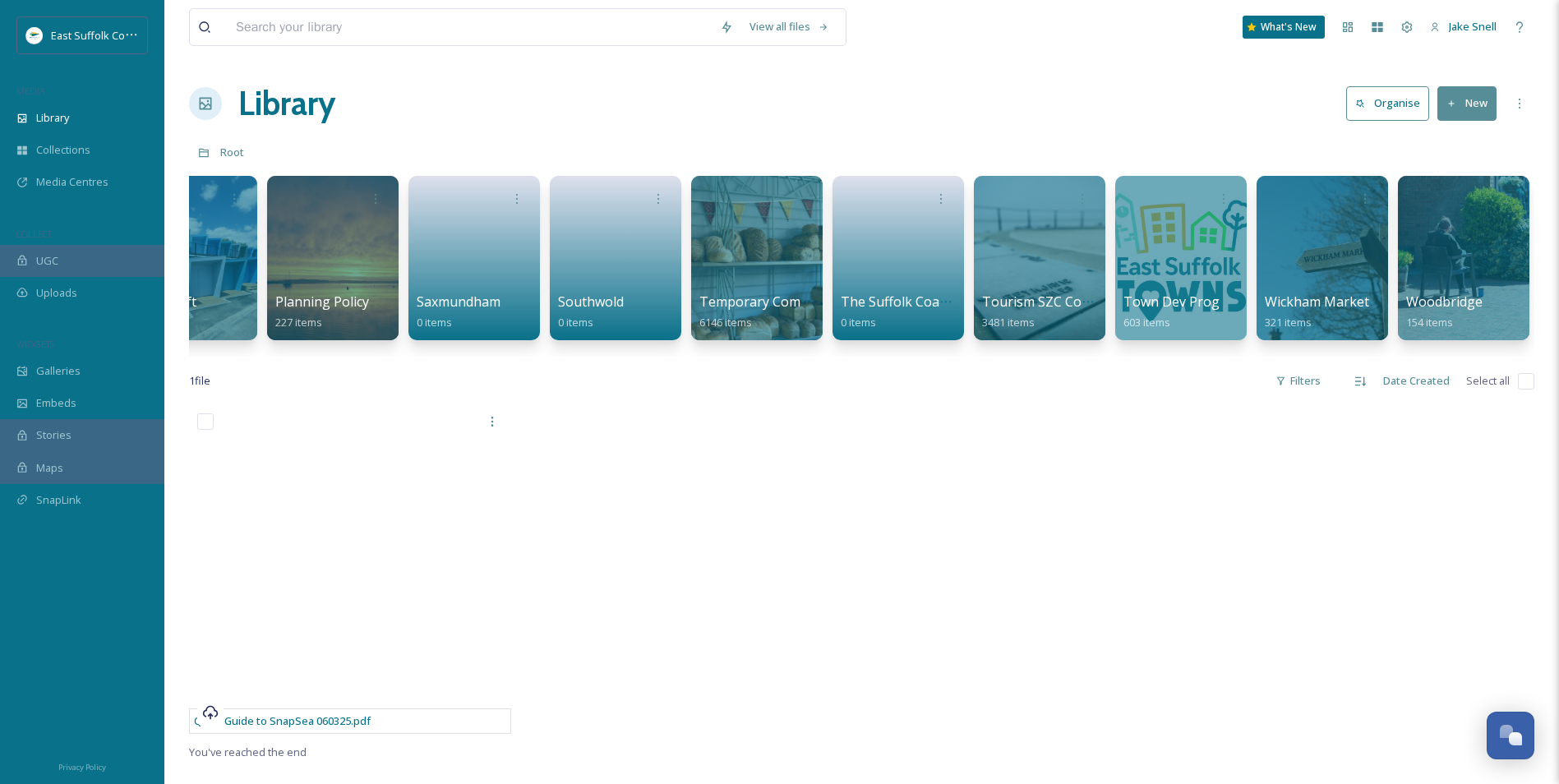 click on "View all files What's New [FIRST] [LAST] Library Organise New Root Your Selections There is nothing here. INTEGRATION Canva View Items Consent Forms (Template) 2 items Symbols/Logos 11 items Aldeburgh 100 items Beccles 713 items Bungay 273 items Climate Change & Sustainability 32 items DMO Conference 1 item ED&R 186 items Feel Good Suffolk 0 items Felixstowe 206 items Find the Time 319 items First Light Festival 372 items Framlingham 182 items Halesworth 81 items Leiston/Thorpeness 171 items Lowestoft 843 items Planning Policy 227 items Saxmundham 0 items Southwold 0 items Temporary Communications Images 6146 items The Suffolk Coast DMO 0 items Tourism SZC Commissions 1124 3481 items Town Dev Prog 603 items Wickham Market 321 items Woodbridge 154 items 1 file Filters Date Created Select all Quick Guide to SnapSea 060325.pdf You've reached the end" at bounding box center [861, 594] 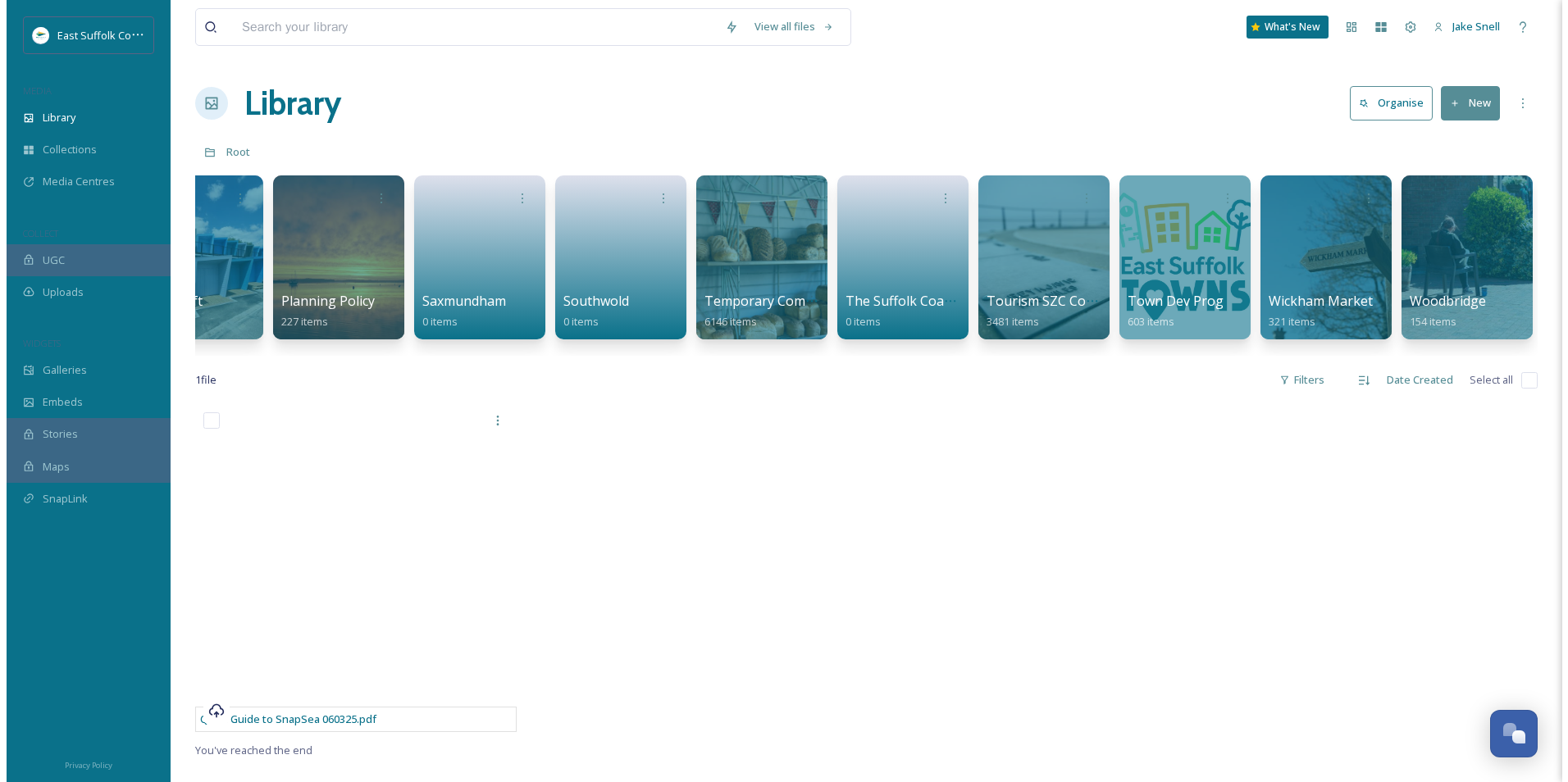scroll, scrollTop: 0, scrollLeft: 0, axis: both 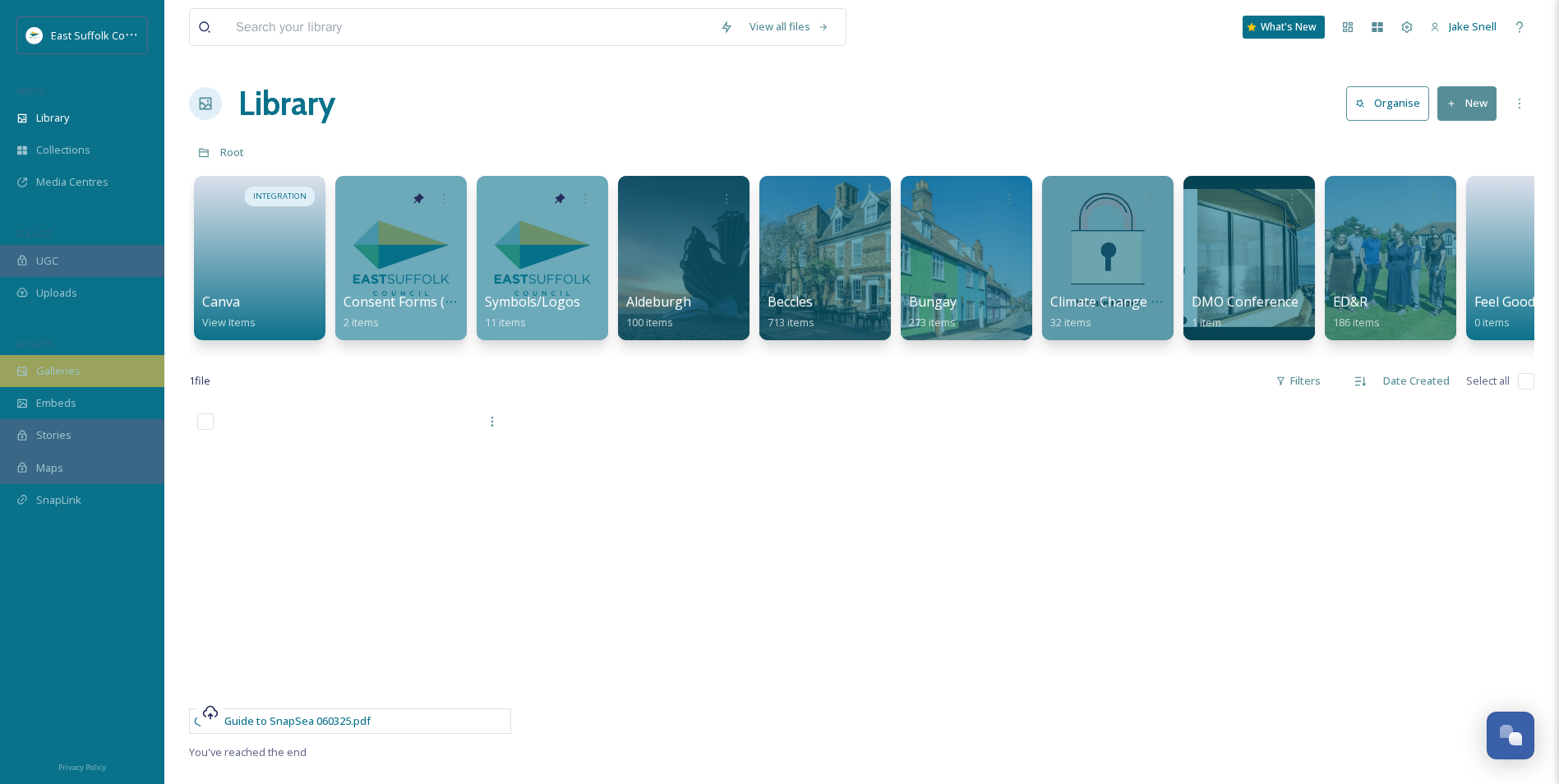 click on "Galleries" at bounding box center (58, 371) 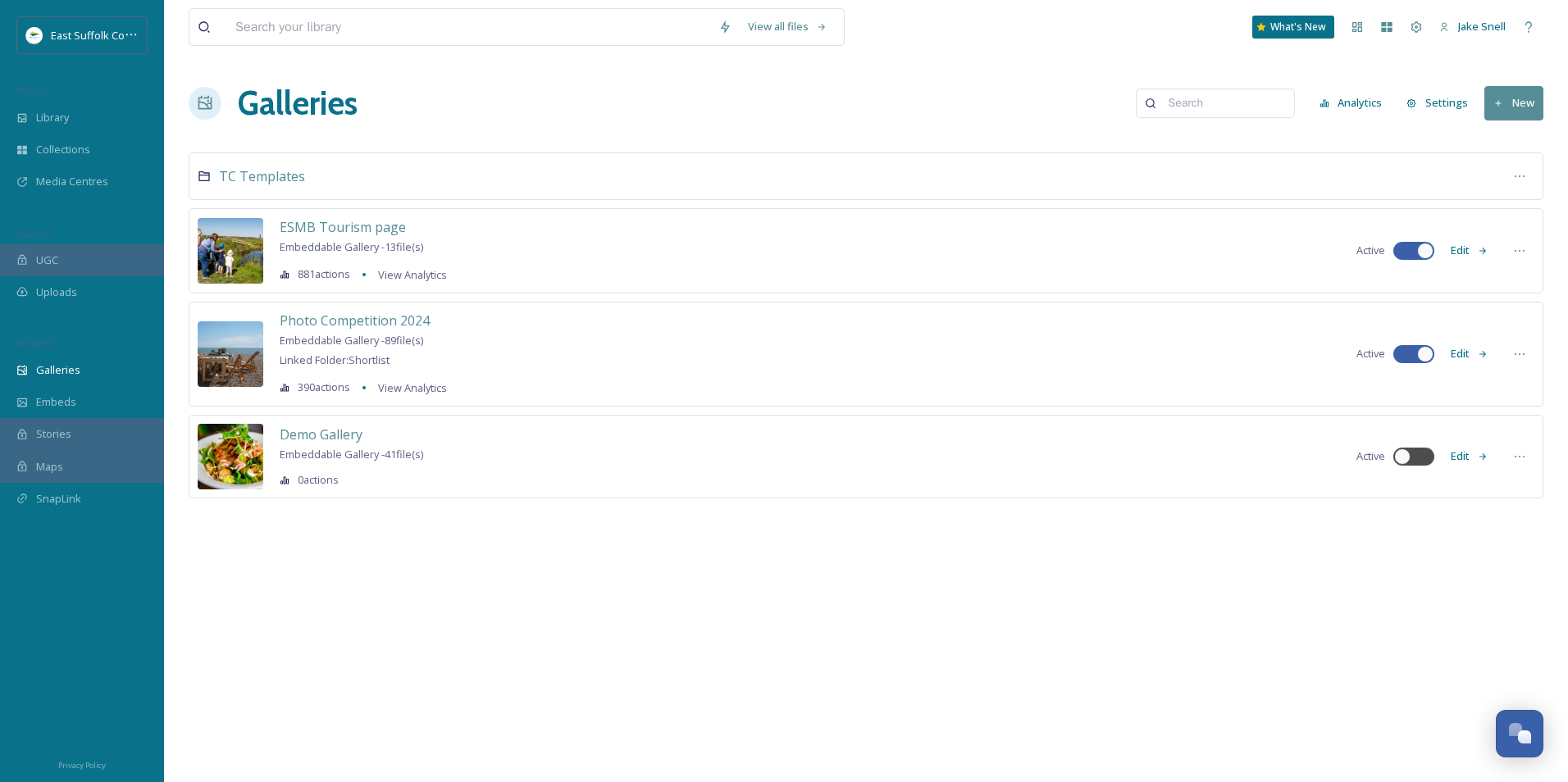 scroll, scrollTop: 6213, scrollLeft: 0, axis: vertical 